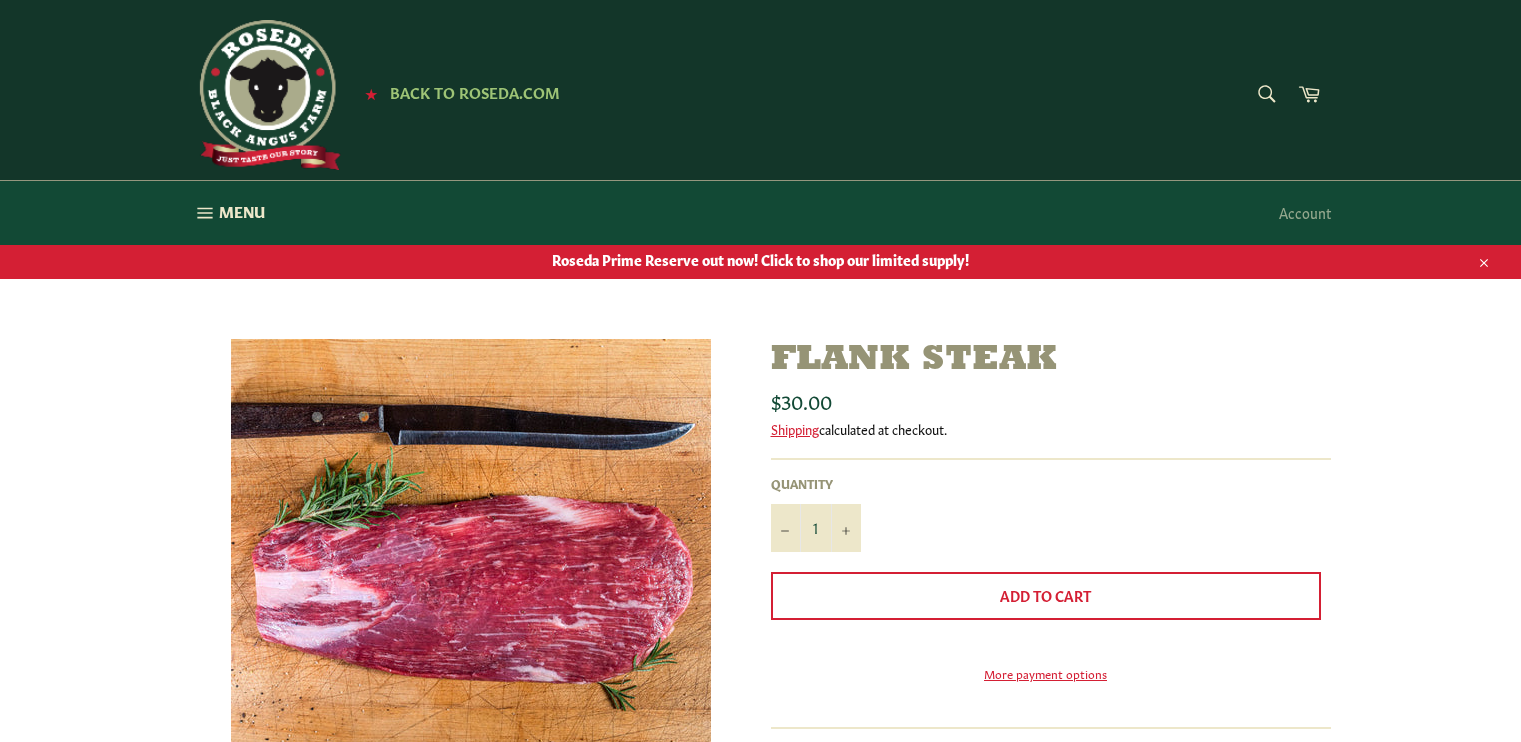 scroll, scrollTop: 0, scrollLeft: 0, axis: both 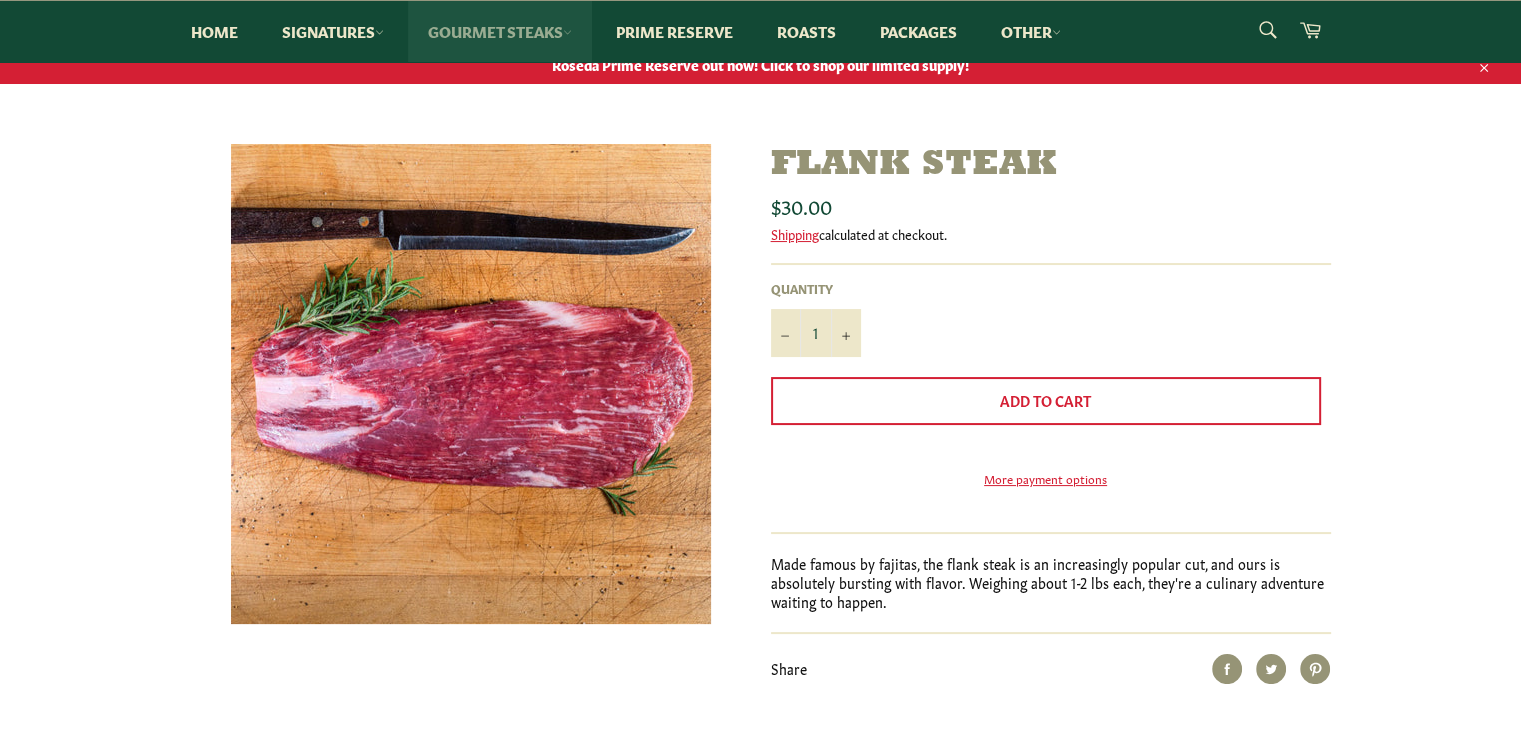 click on "Gourmet Steaks" at bounding box center (500, 31) 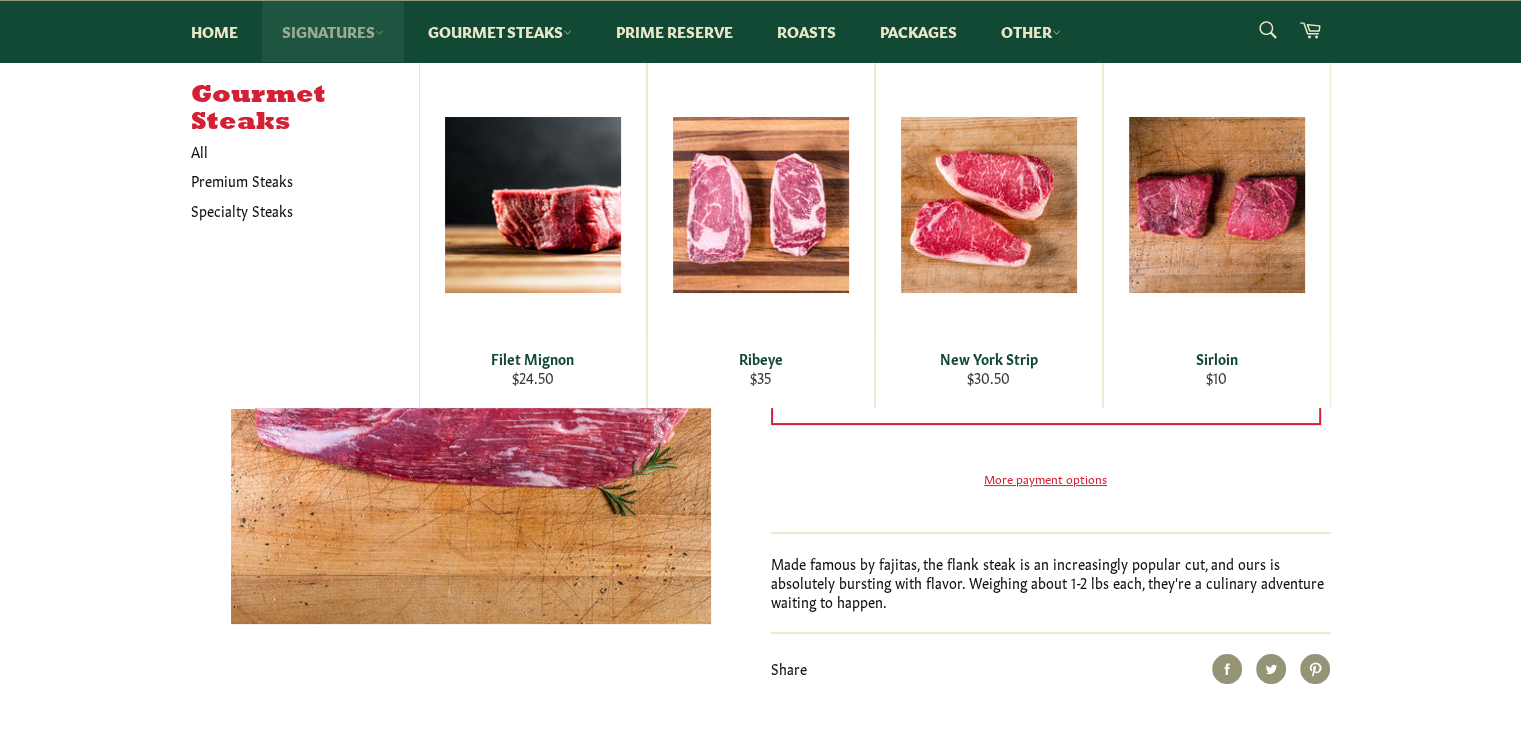 click on "Signatures" at bounding box center (333, 31) 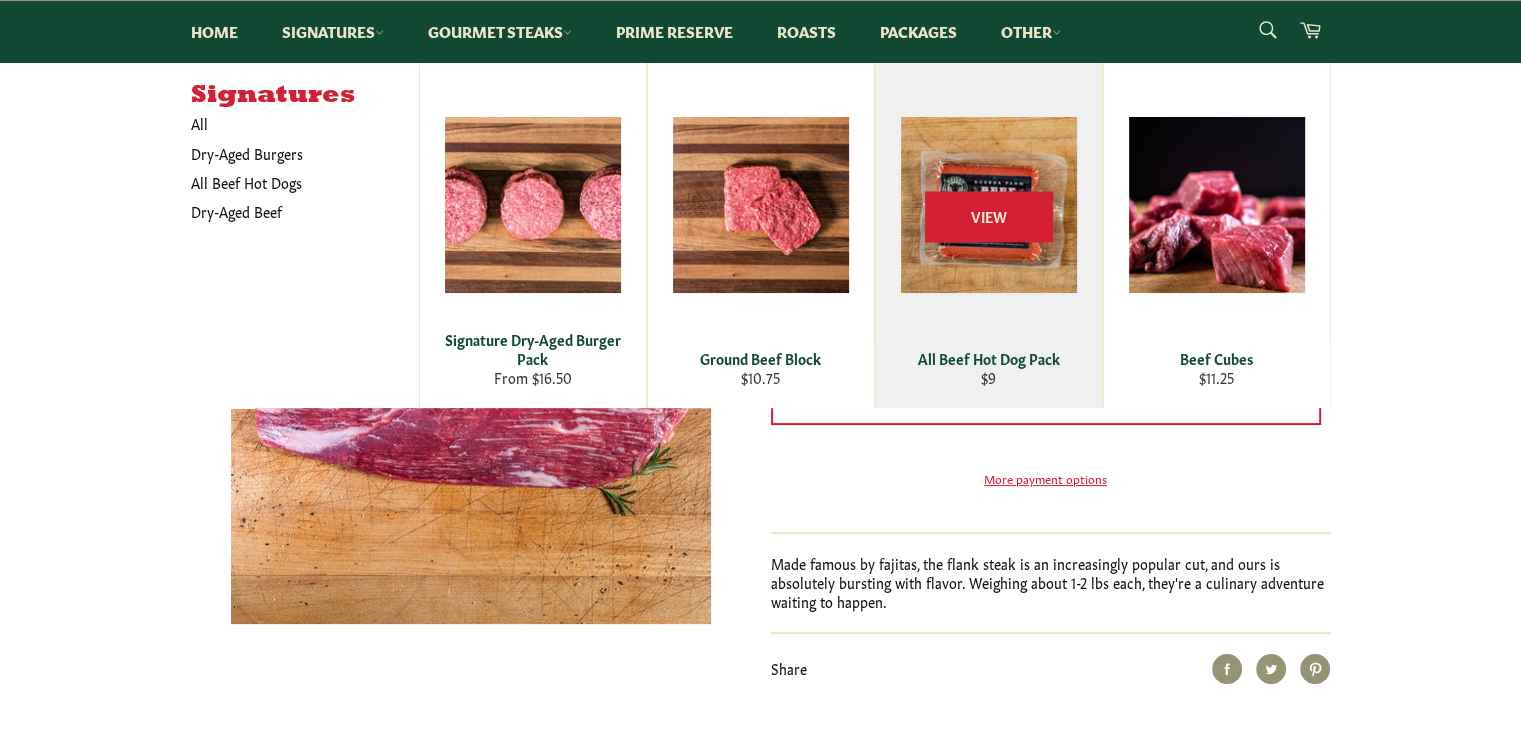 click on "All Beef Hot Dog Pack" at bounding box center [988, 358] 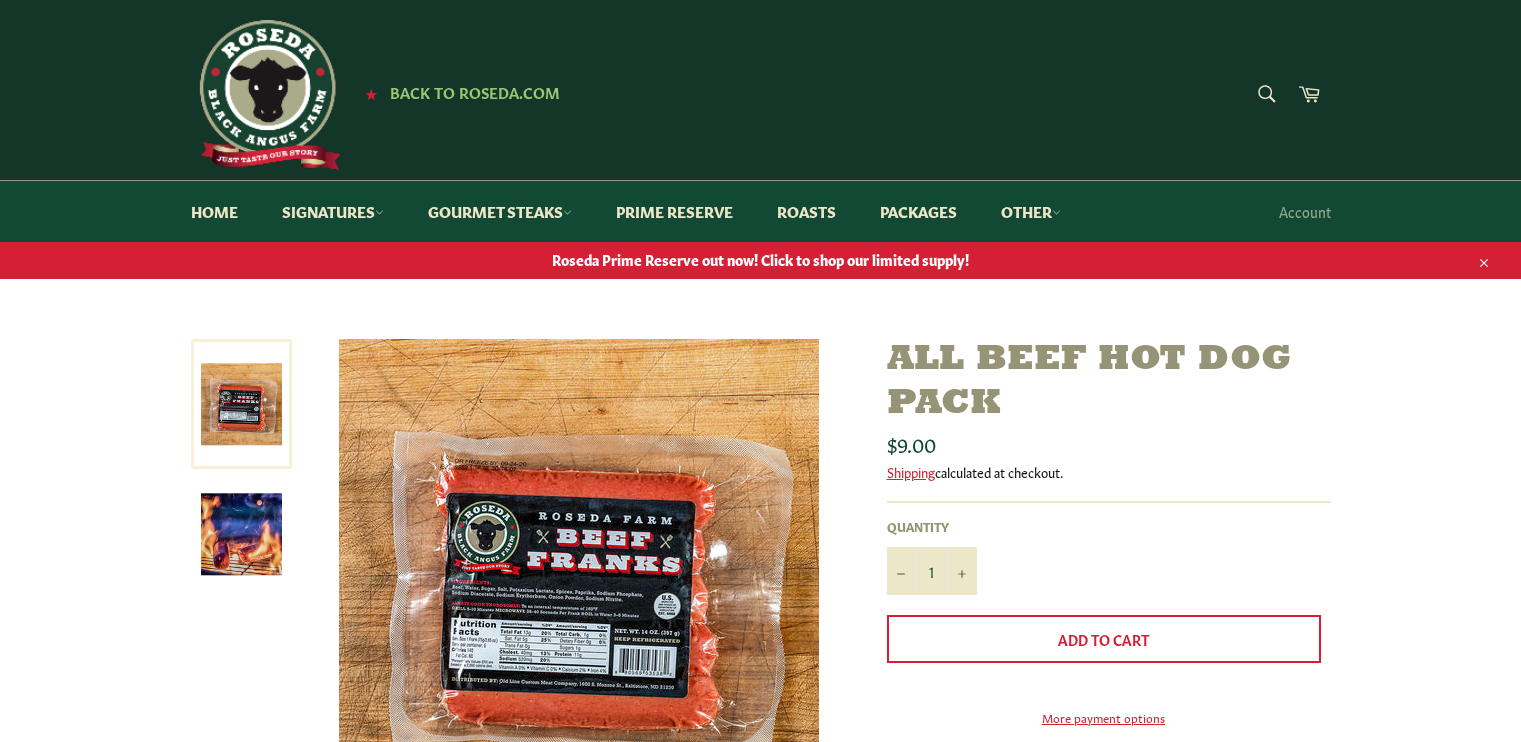 scroll, scrollTop: 0, scrollLeft: 0, axis: both 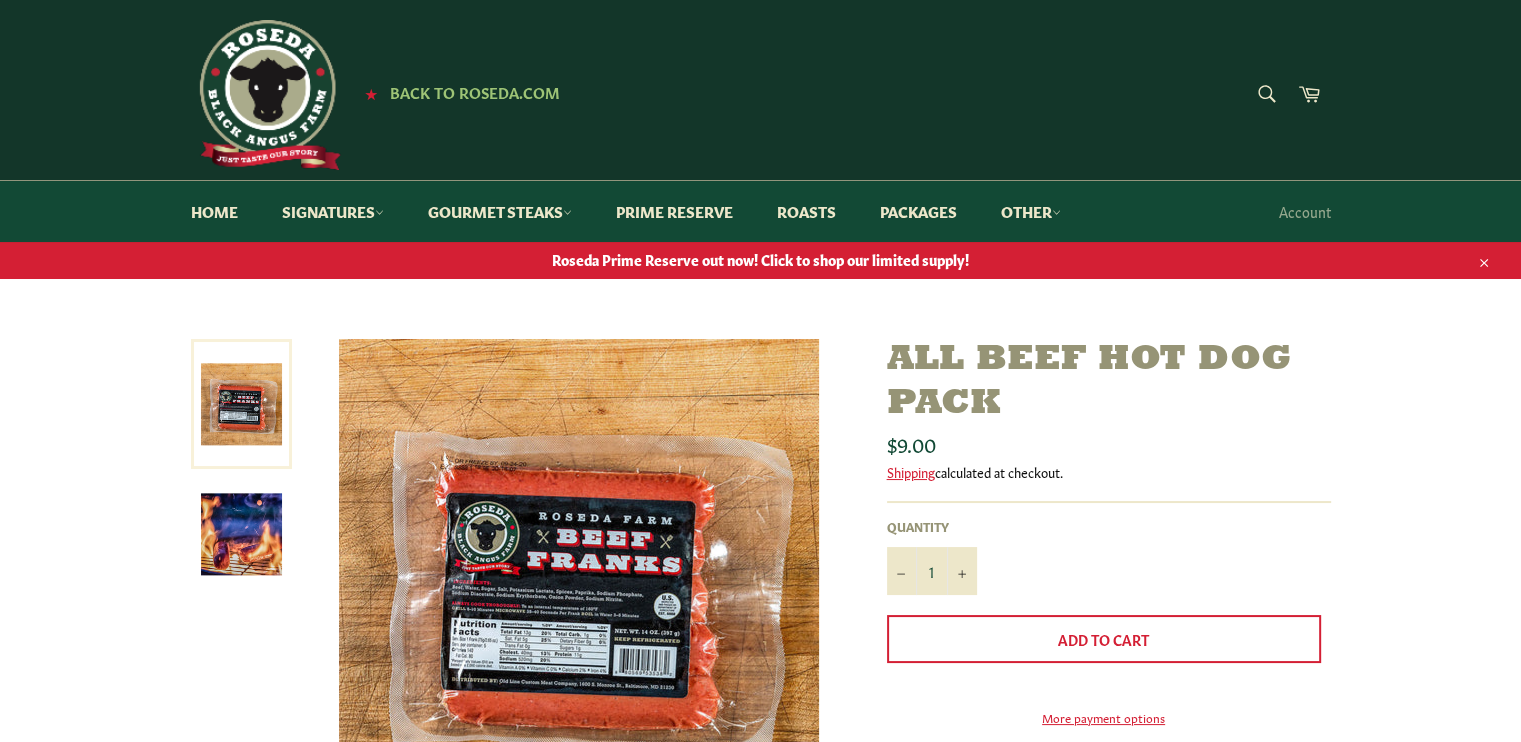 click on "All Beef Hot Dog Pack
Sale
Regular price
$9.00
Shipping  calculated at checkout.
Quantity 1" at bounding box center [760, 670] 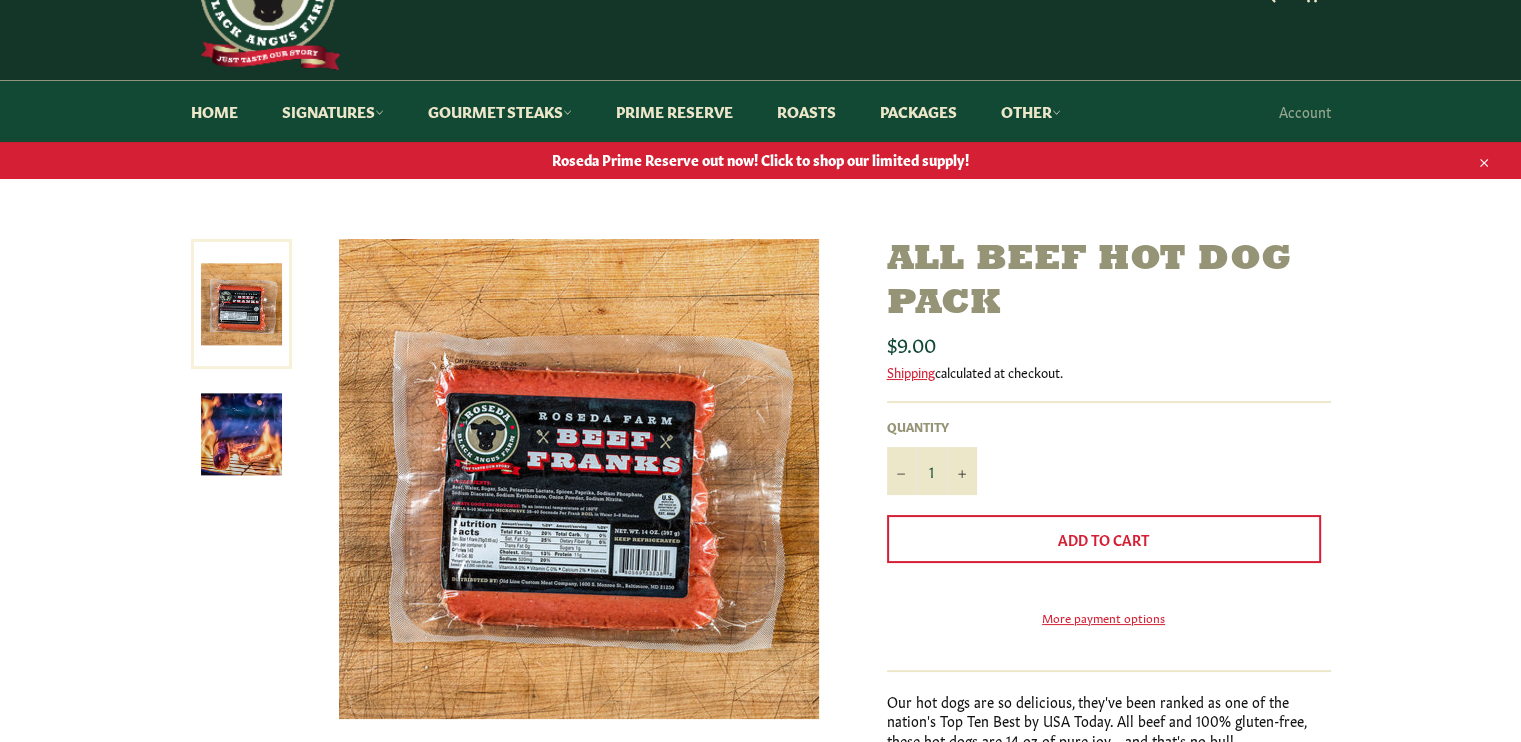 scroll, scrollTop: 200, scrollLeft: 0, axis: vertical 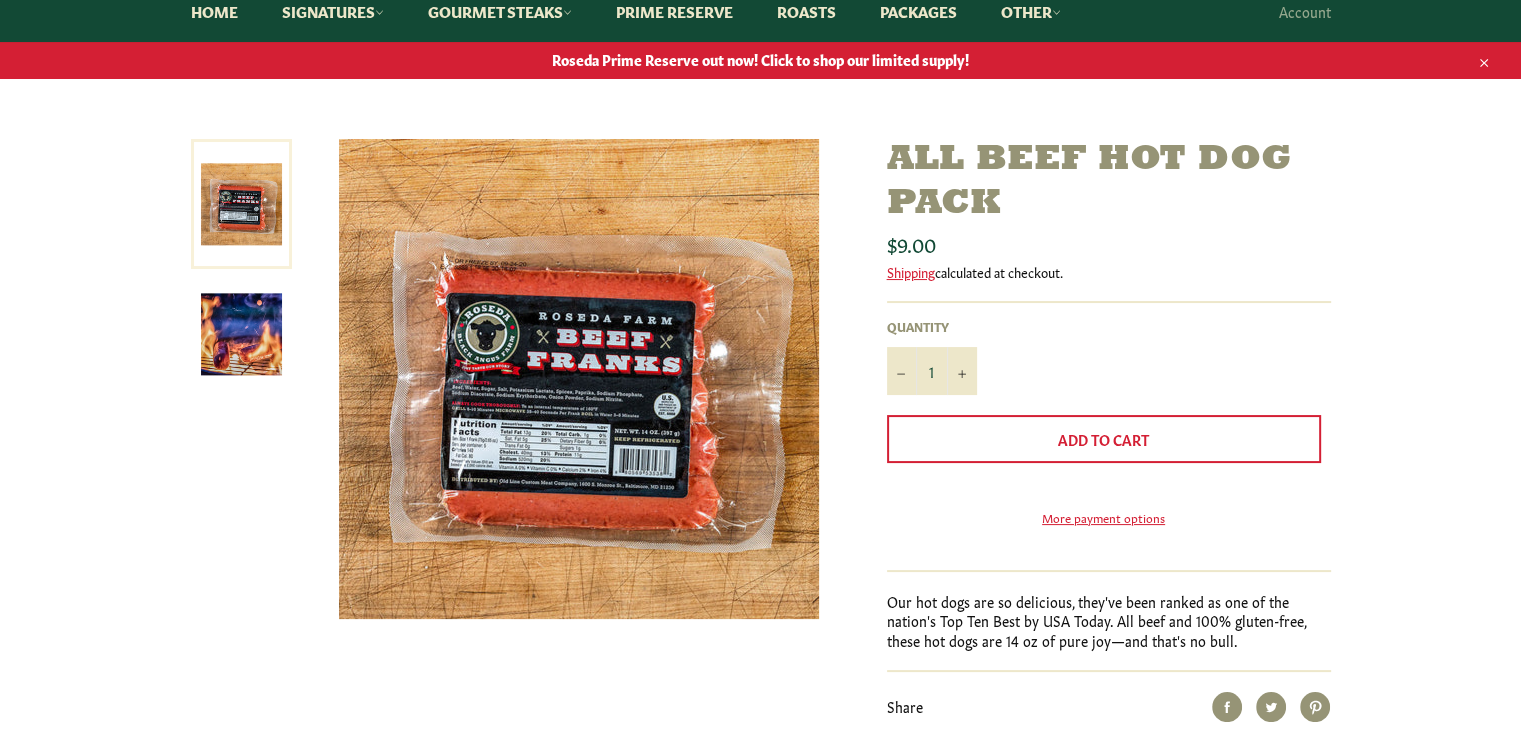 click at bounding box center [241, 334] 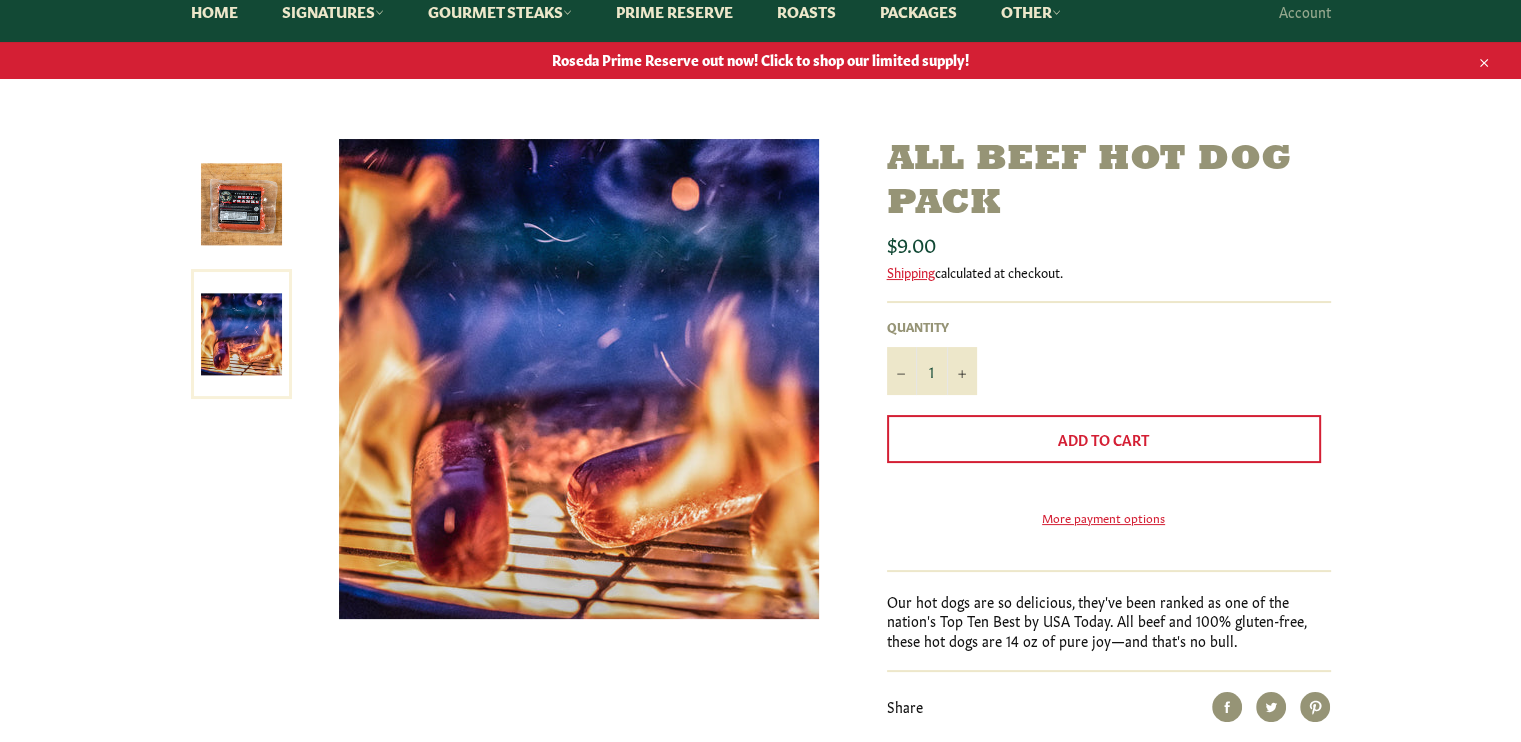 click at bounding box center [241, 204] 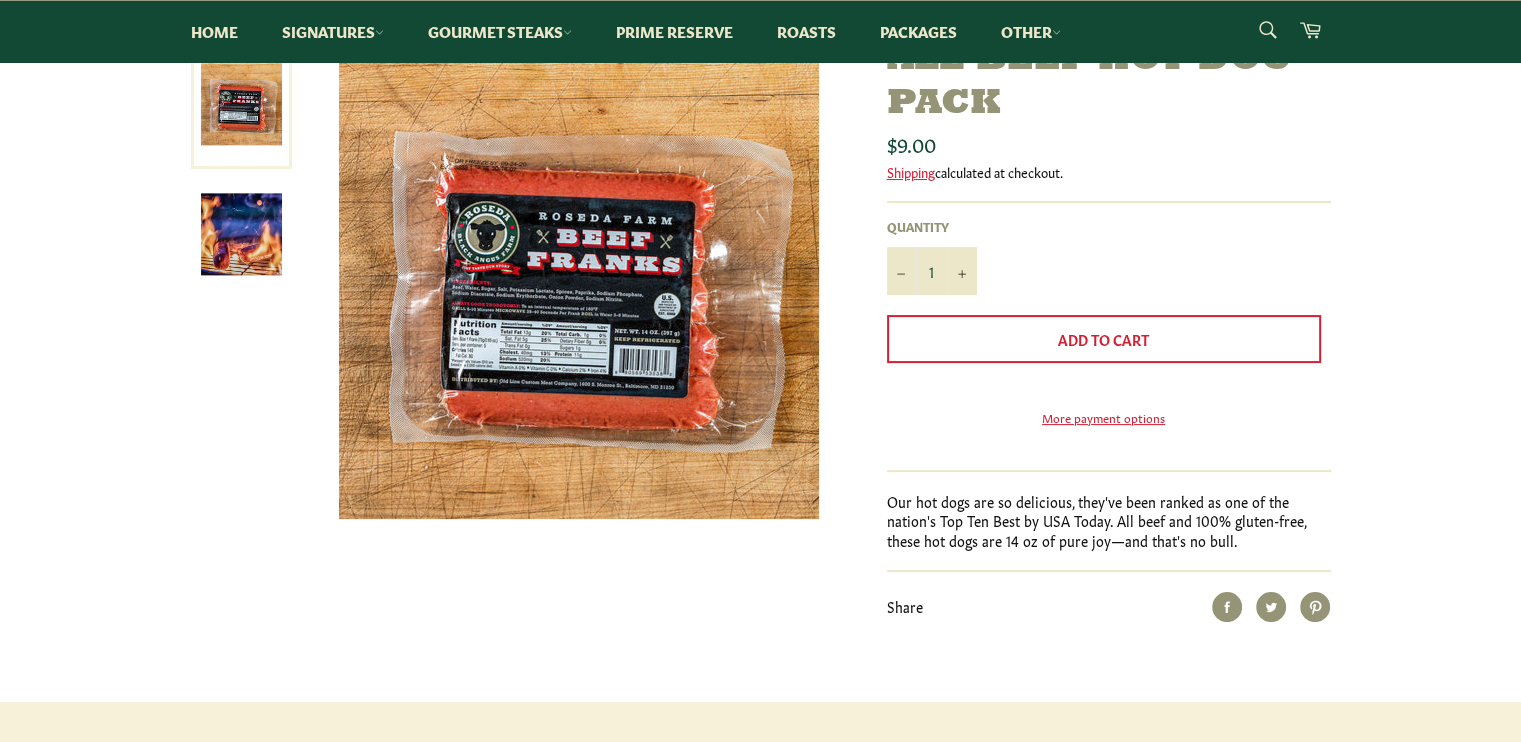 scroll, scrollTop: 200, scrollLeft: 0, axis: vertical 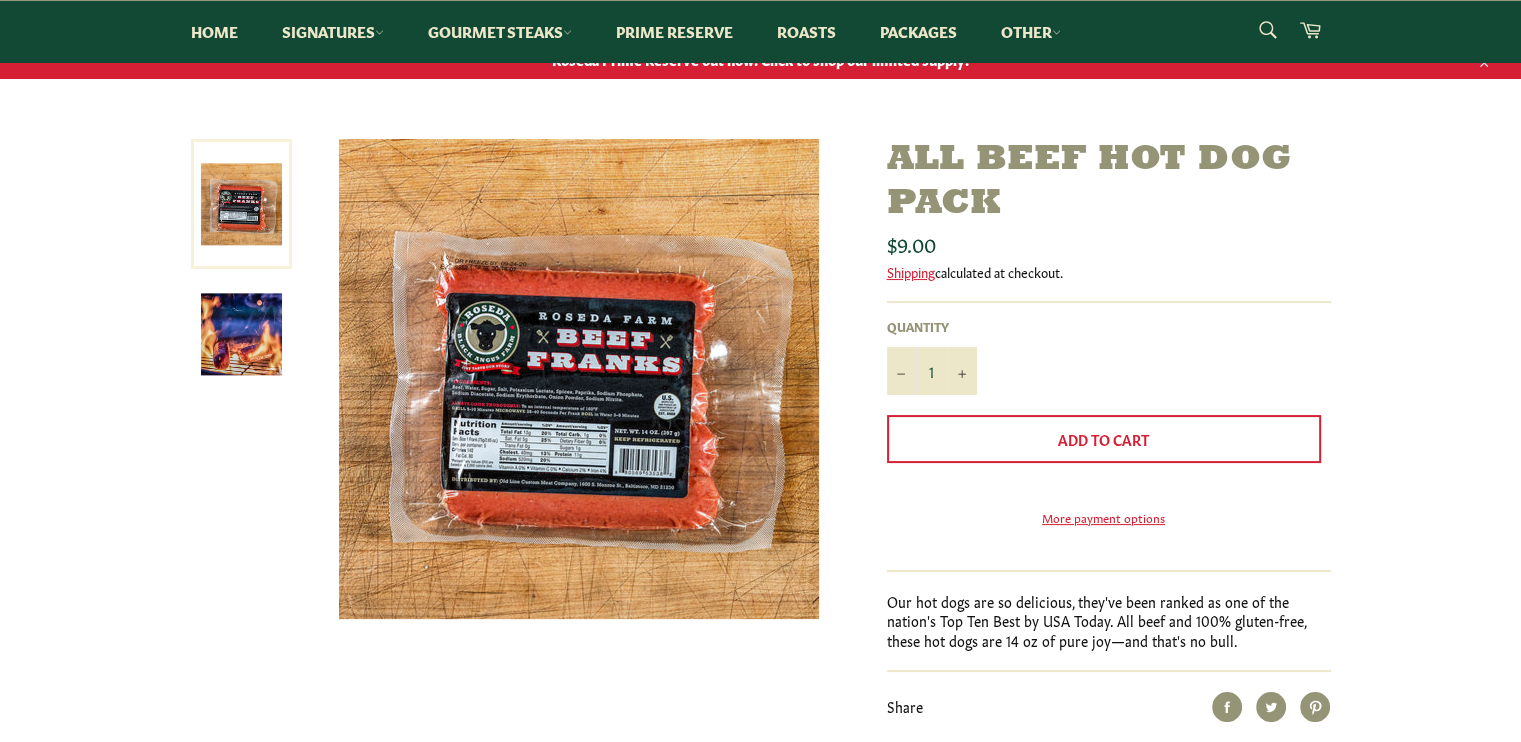 click on "All Beef Hot Dog Pack
Sale
Regular price
$9.00
Shipping  calculated at checkout.
Quantity 1" at bounding box center [760, 470] 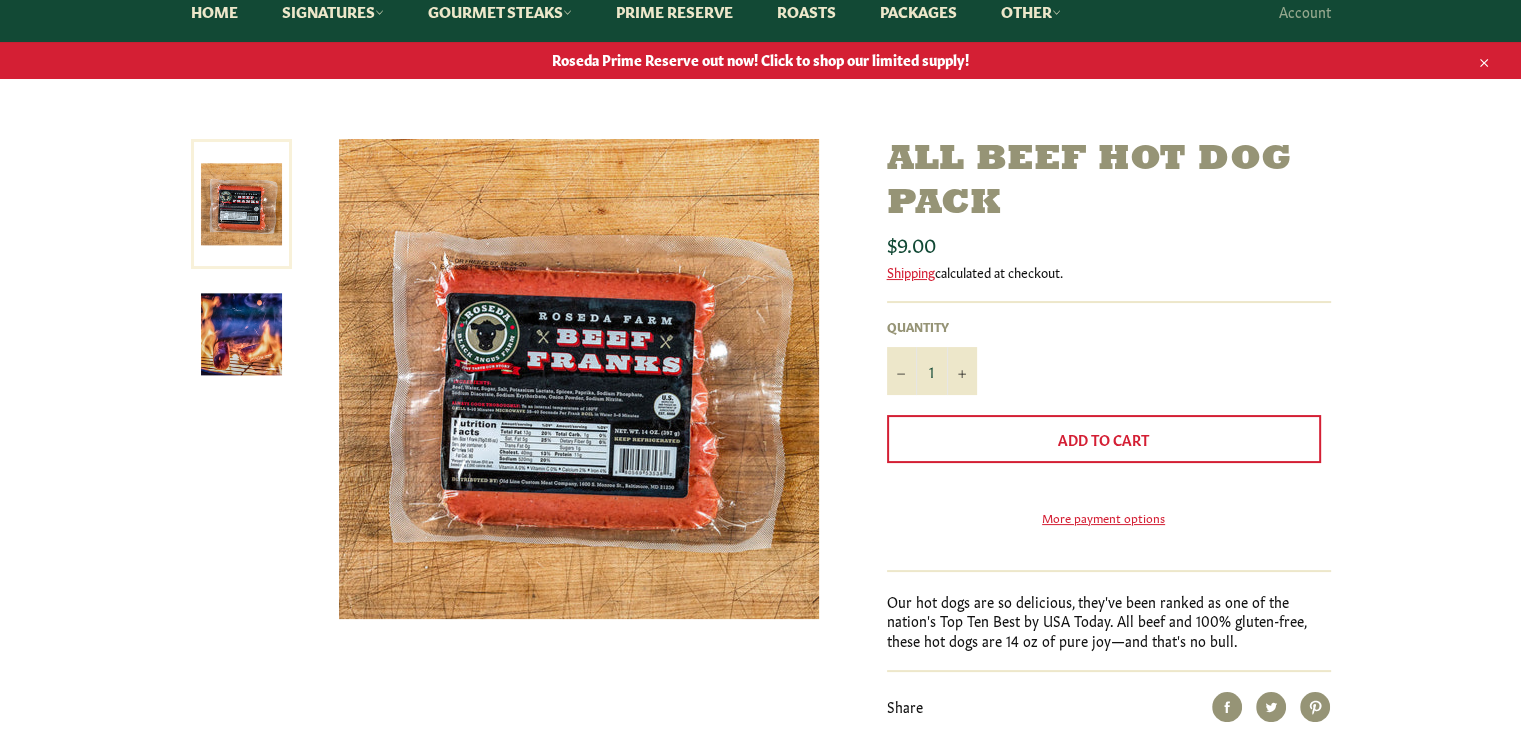 scroll, scrollTop: 0, scrollLeft: 0, axis: both 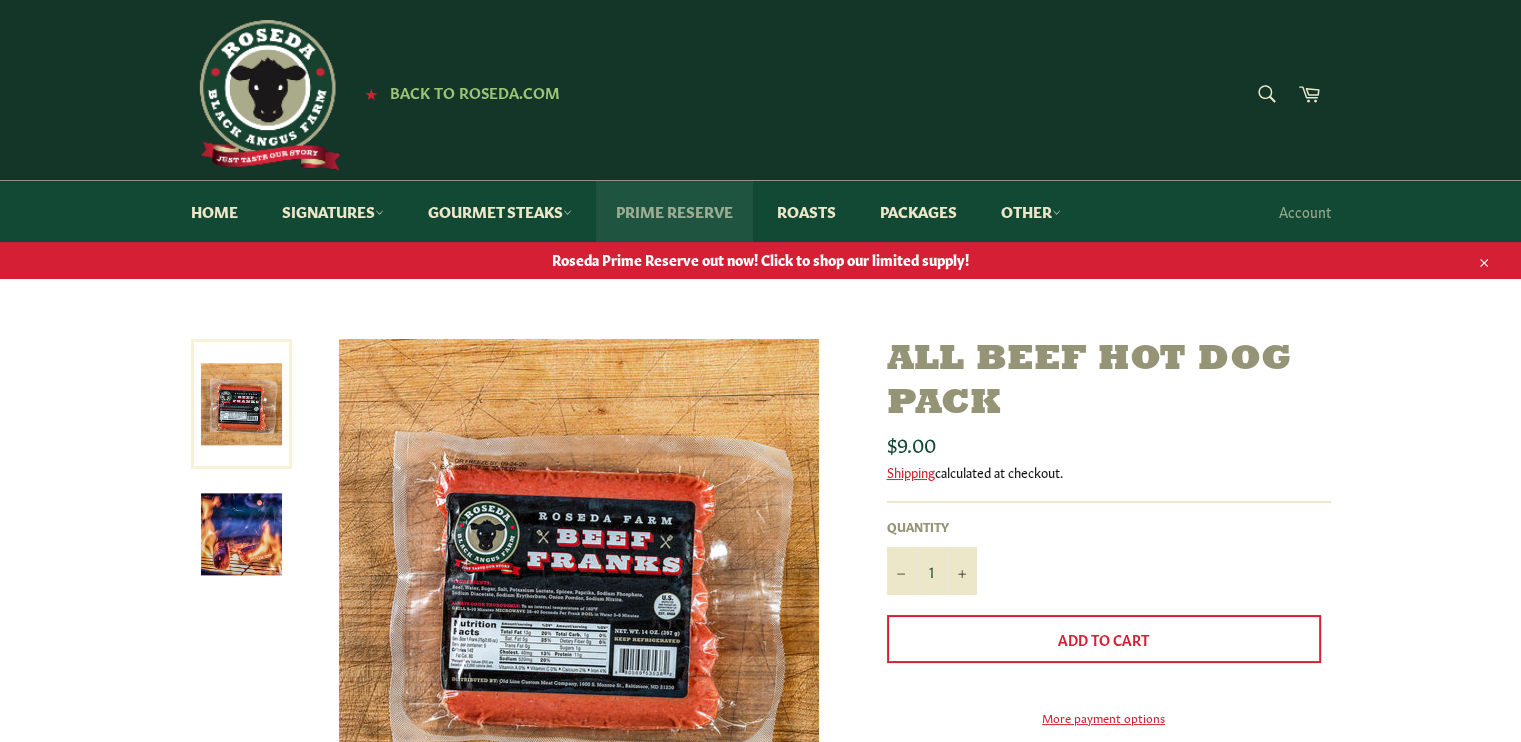 click on "Prime Reserve" at bounding box center (674, 211) 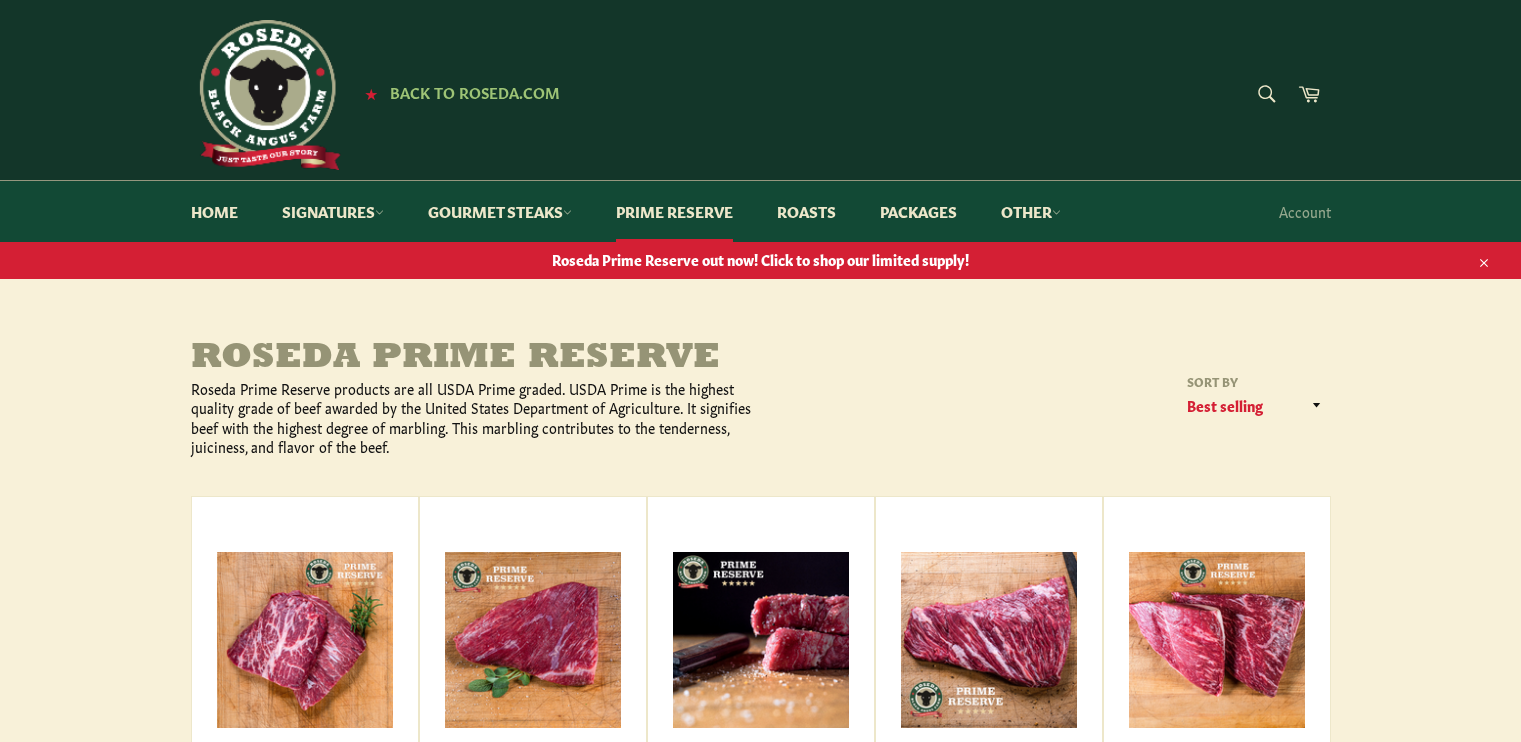 scroll, scrollTop: 0, scrollLeft: 0, axis: both 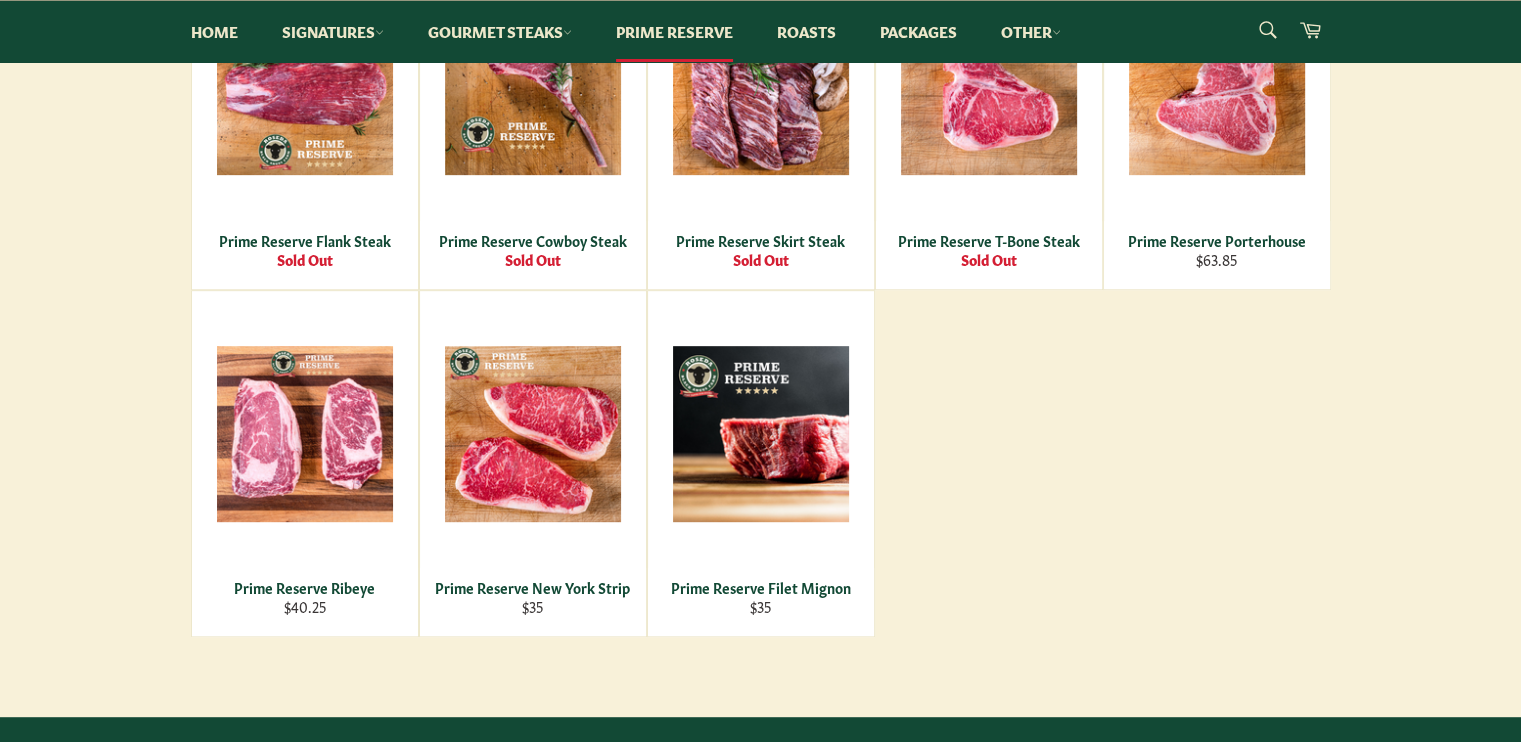 click on "Roseda Prime Reserve
Roseda Prime Reserve products are all USDA Prime graded. USDA Prime is the highest quality grade of beef awarded by the United States Department of Agriculture. It signifies beef with the highest degree of marbling. This marbling contributes to the tenderness, juiciness, and flavor of the beef.
Sort by
Featured Best selling Alphabetically, A-Z Alphabetically, Z-A Price, low to high Price, high to low Date, old to new Date, new to old
Prime Reserve Flat Iron Steak
Sold Out
View" at bounding box center [760, 78] 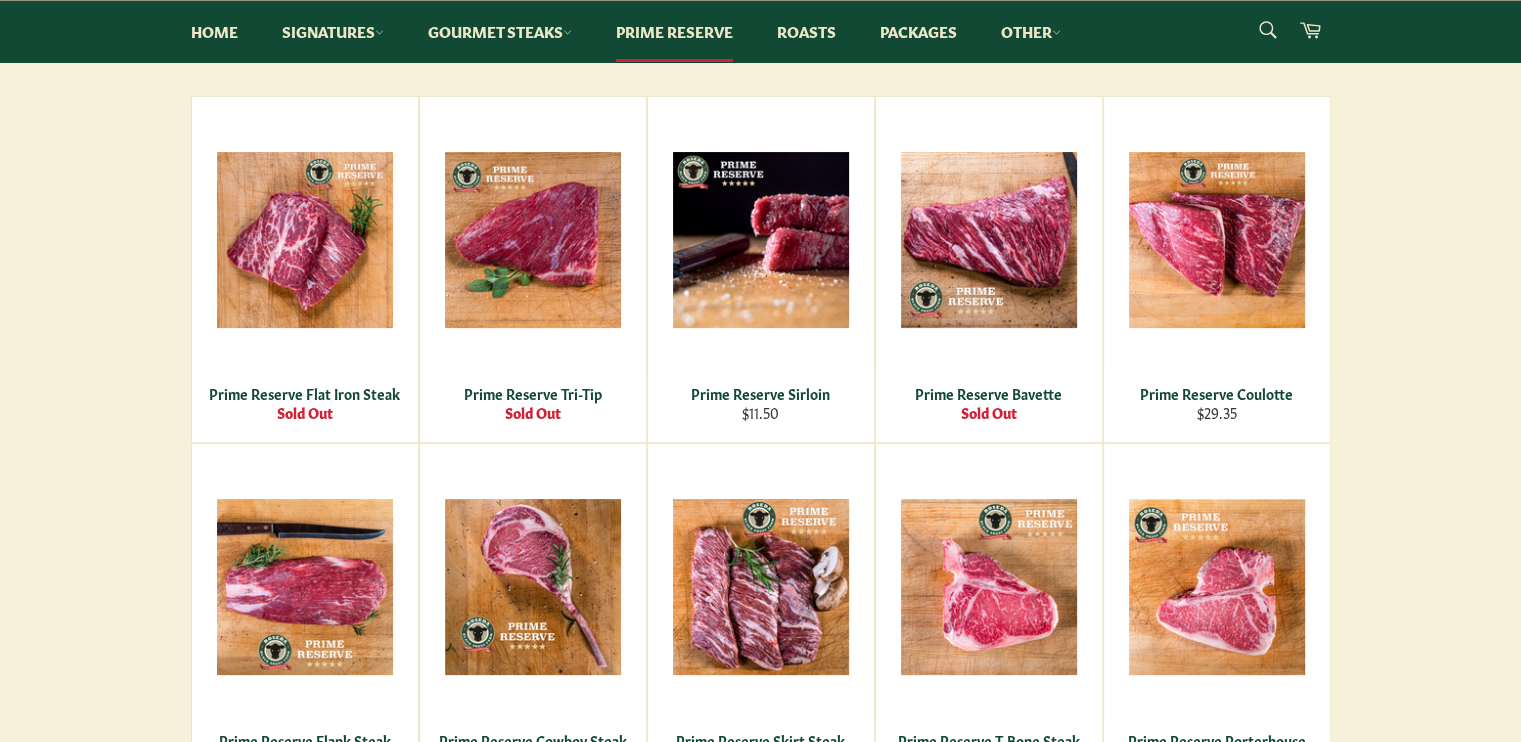 scroll, scrollTop: 200, scrollLeft: 0, axis: vertical 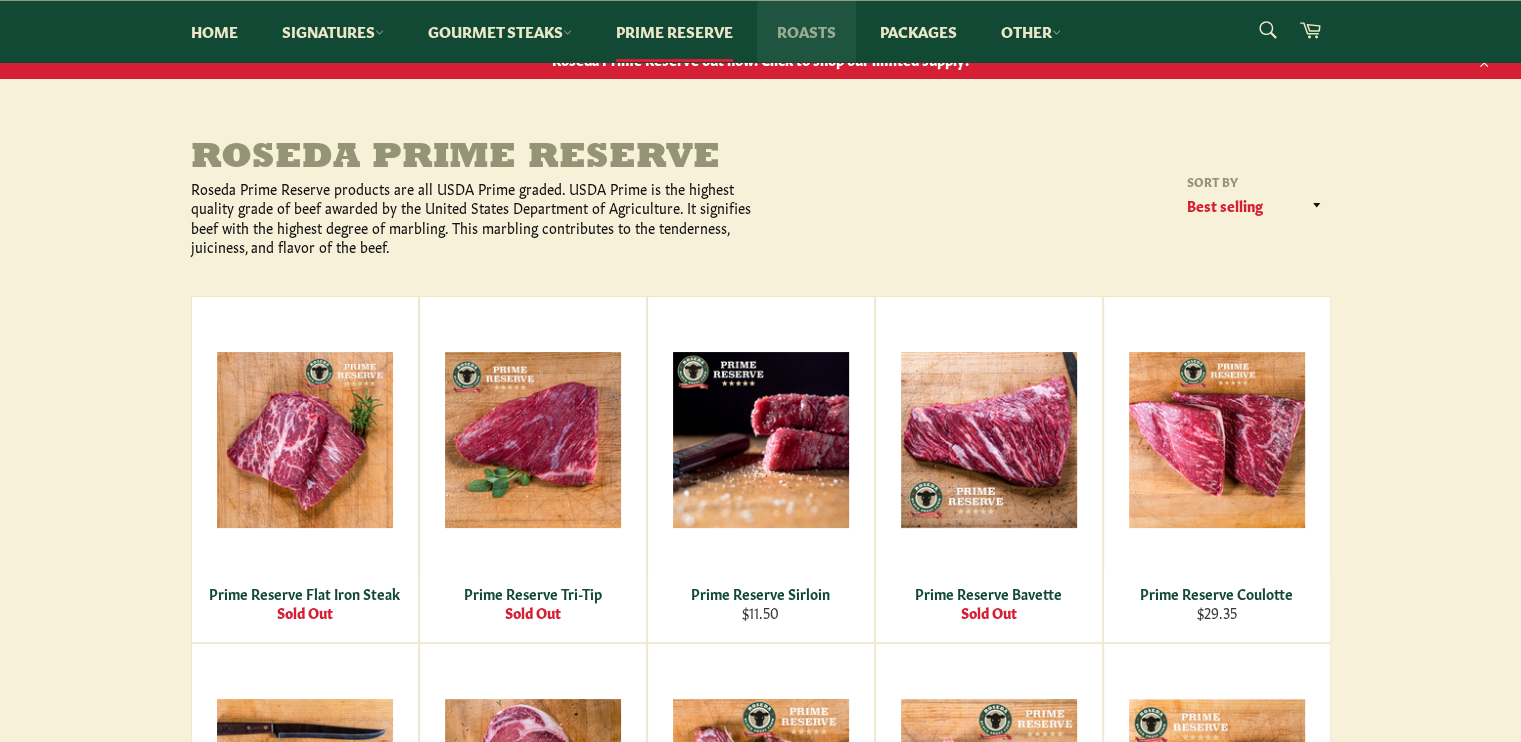 click on "Roasts" at bounding box center (806, 31) 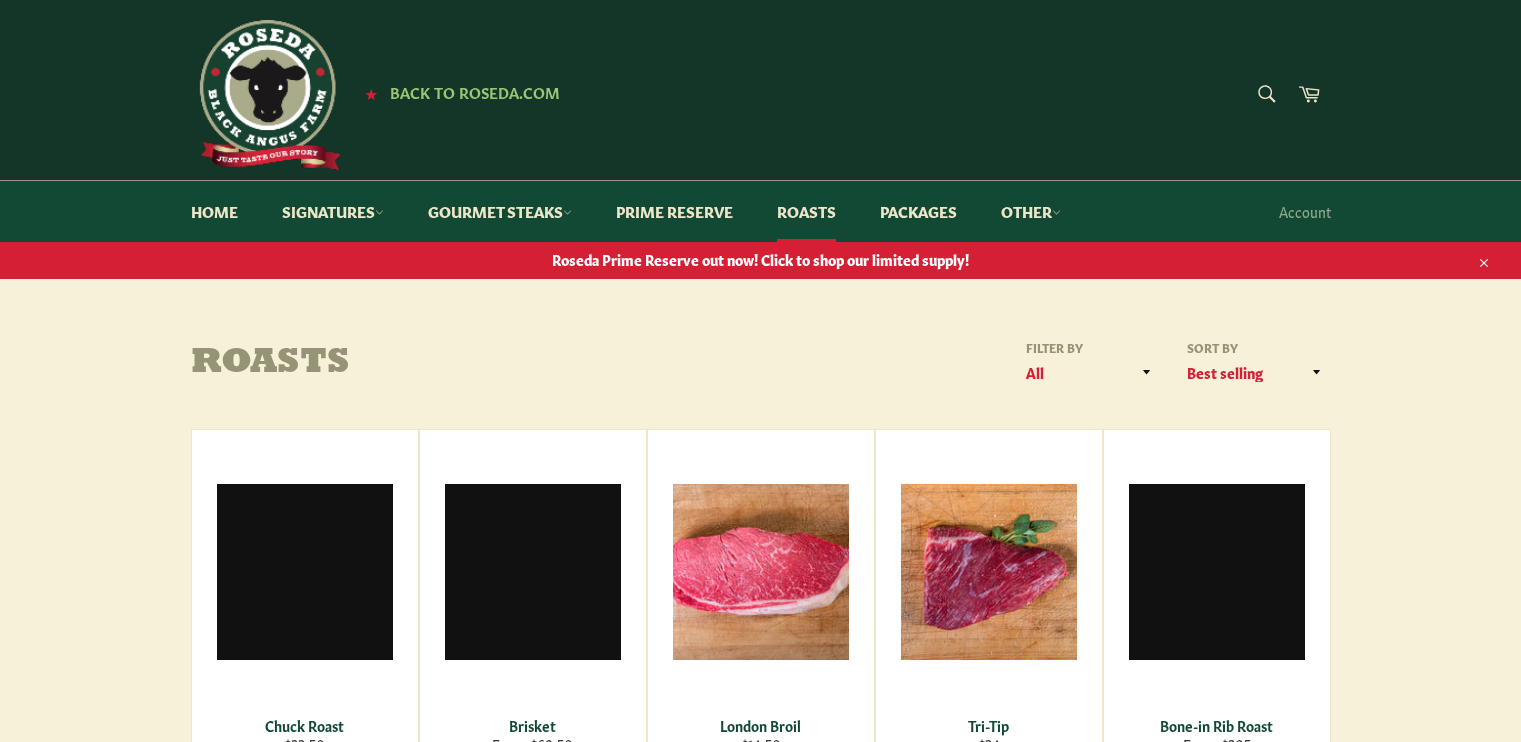 scroll, scrollTop: 0, scrollLeft: 0, axis: both 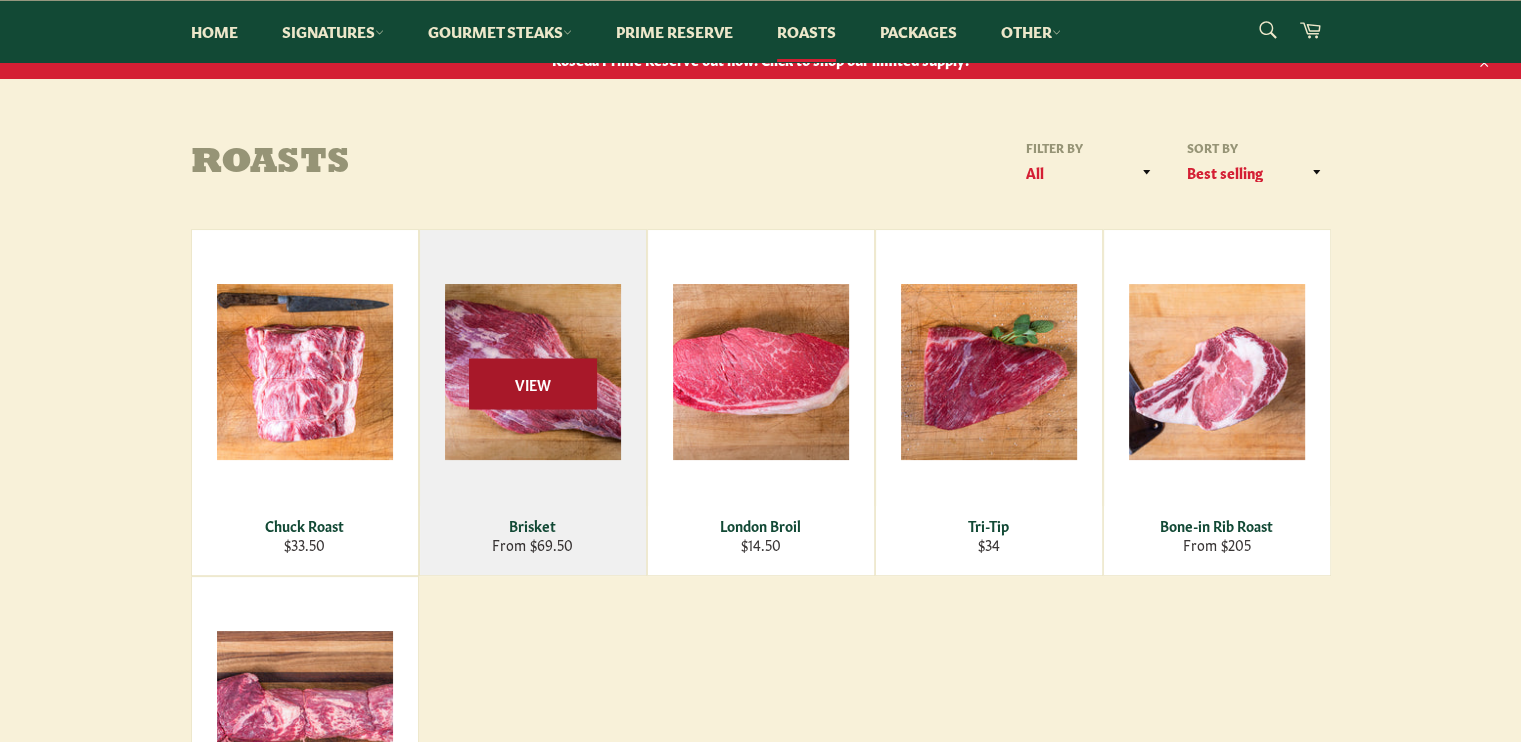 click on "View" at bounding box center [533, 383] 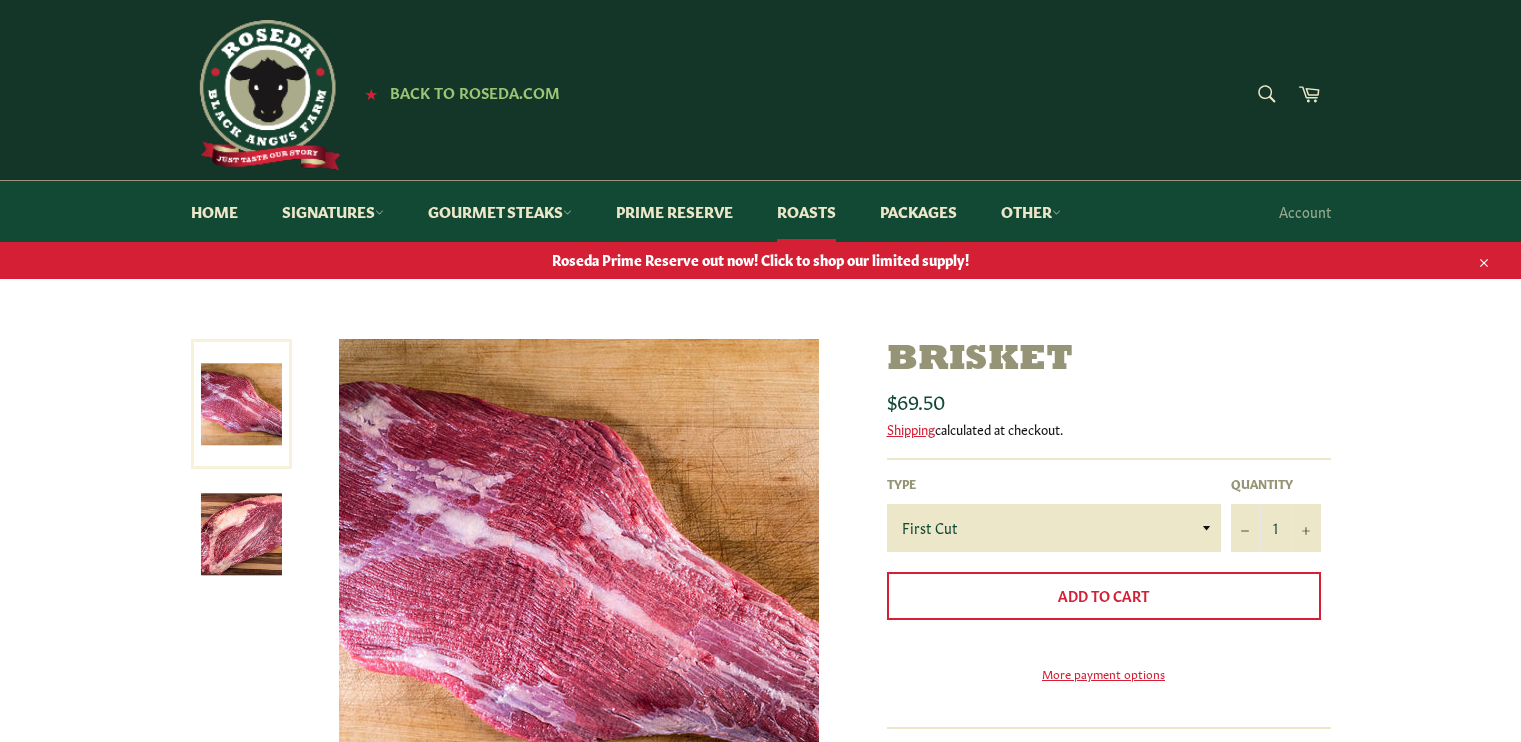 scroll, scrollTop: 0, scrollLeft: 0, axis: both 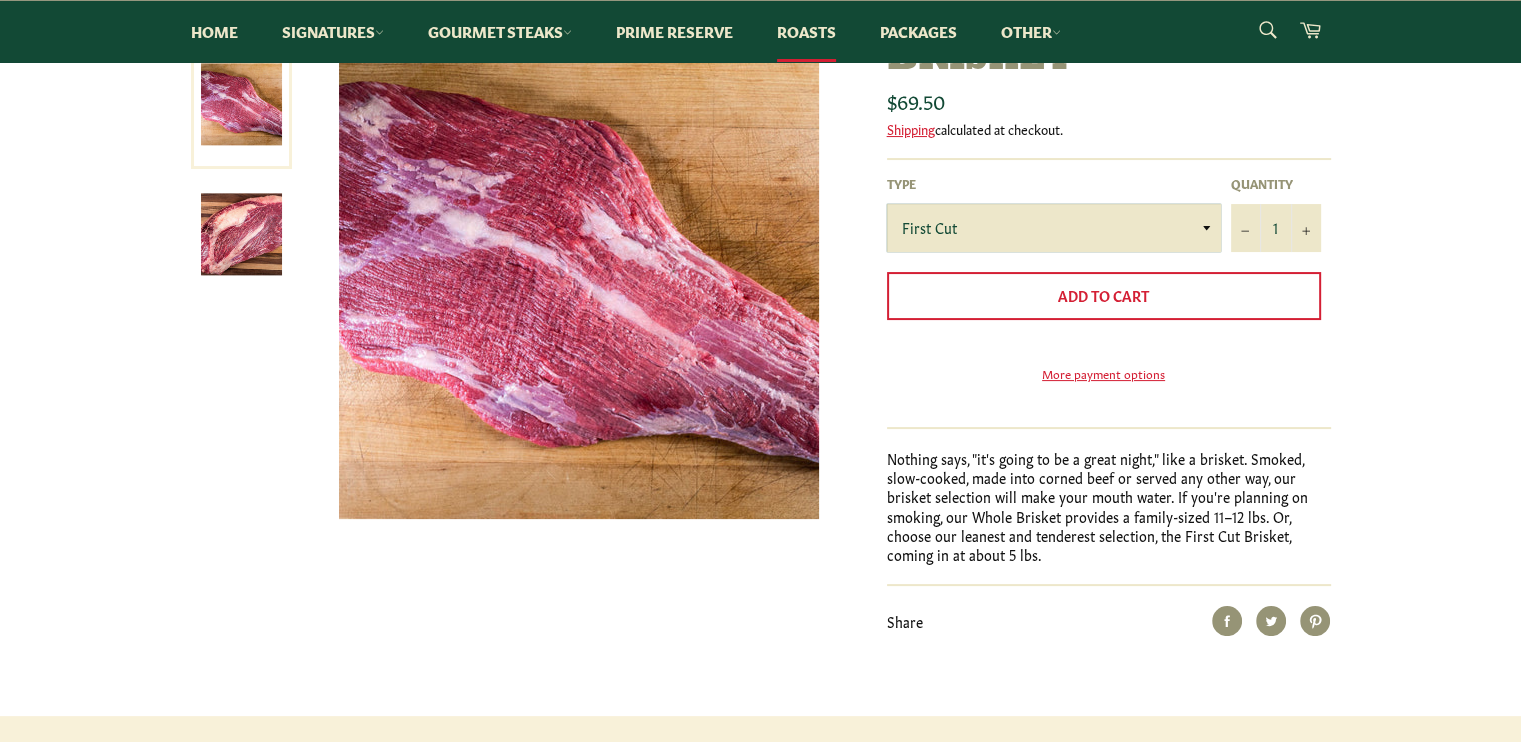 click on "First Cut
Whole" at bounding box center [1054, 228] 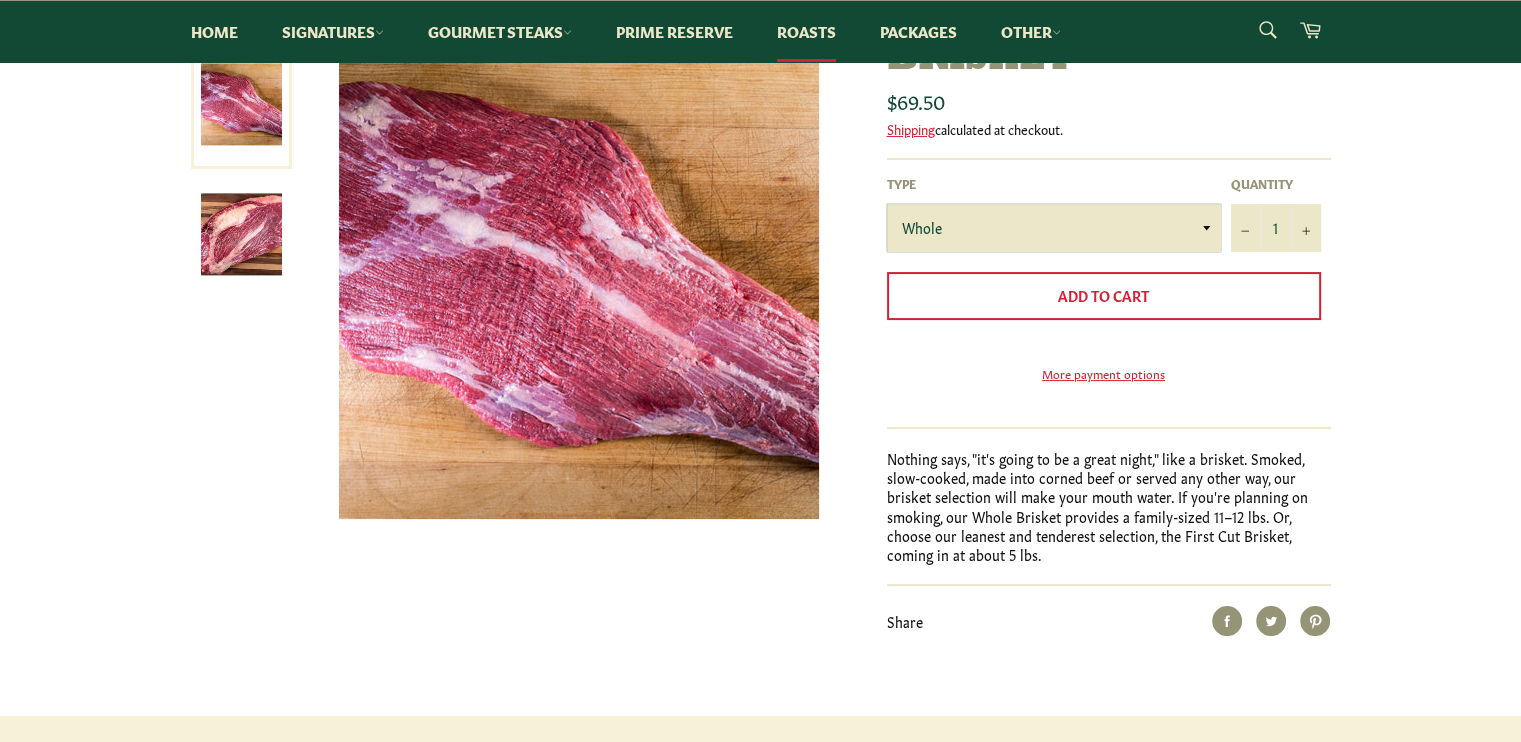 click on "First Cut
Whole" at bounding box center [1054, 228] 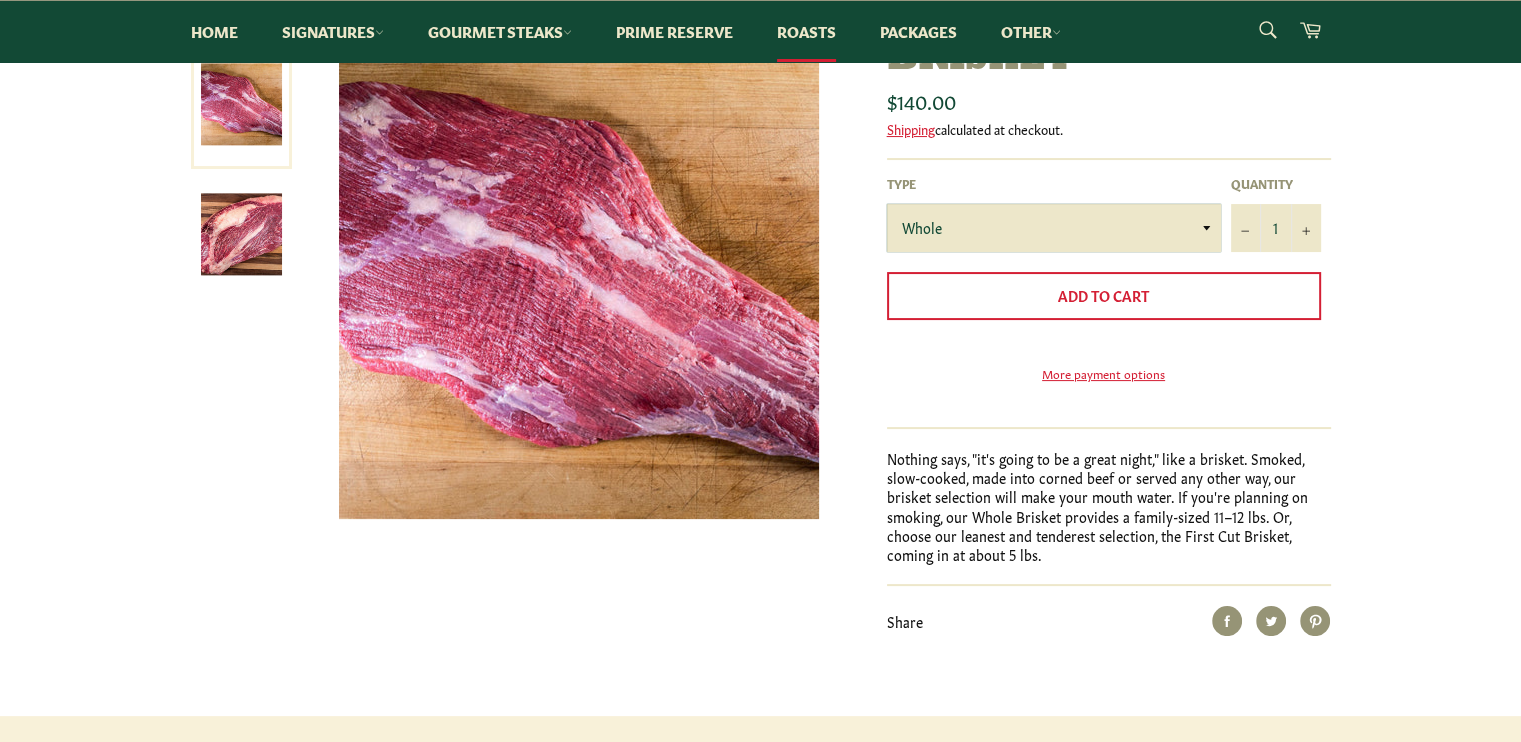 click on "First Cut
Whole" at bounding box center [1054, 228] 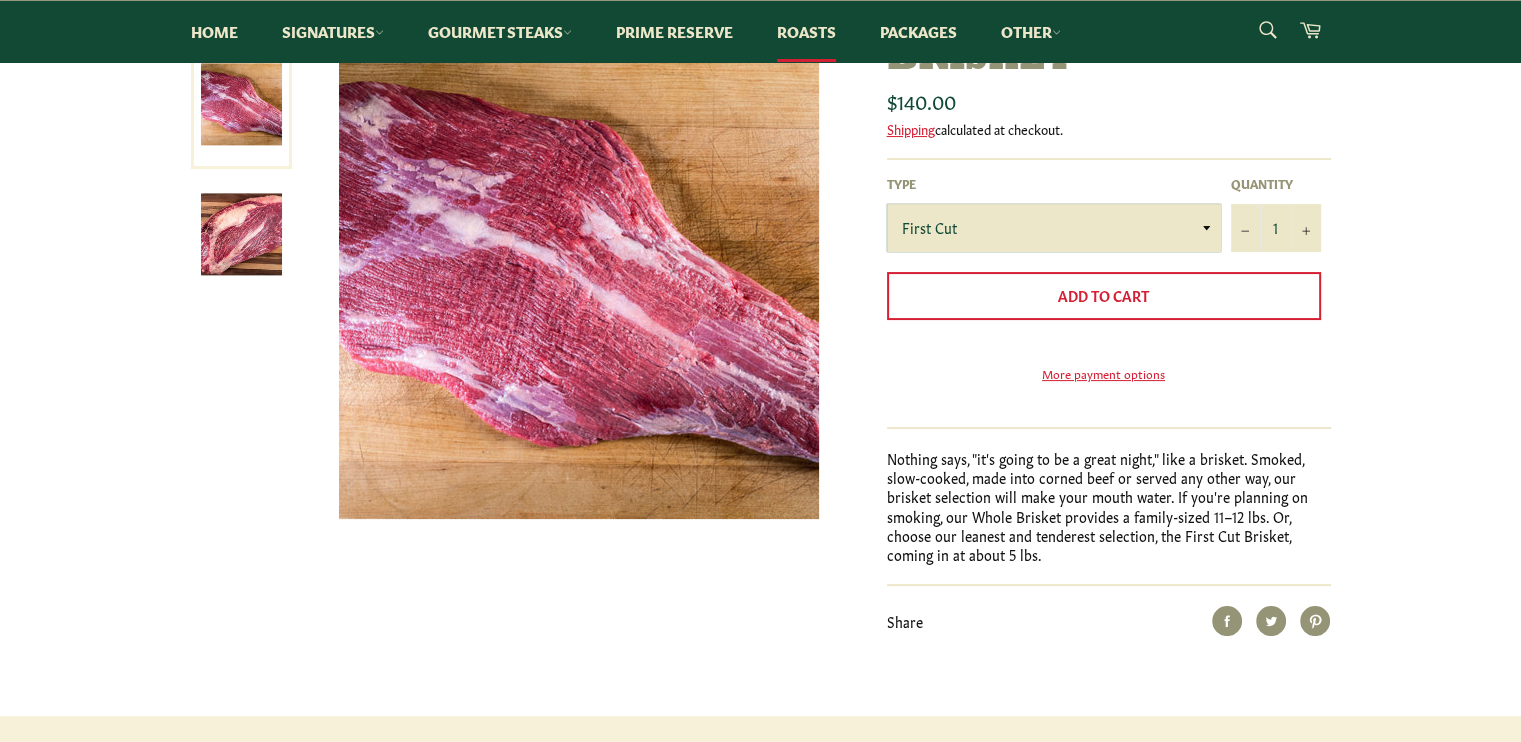 click on "First Cut
Whole" at bounding box center [1054, 228] 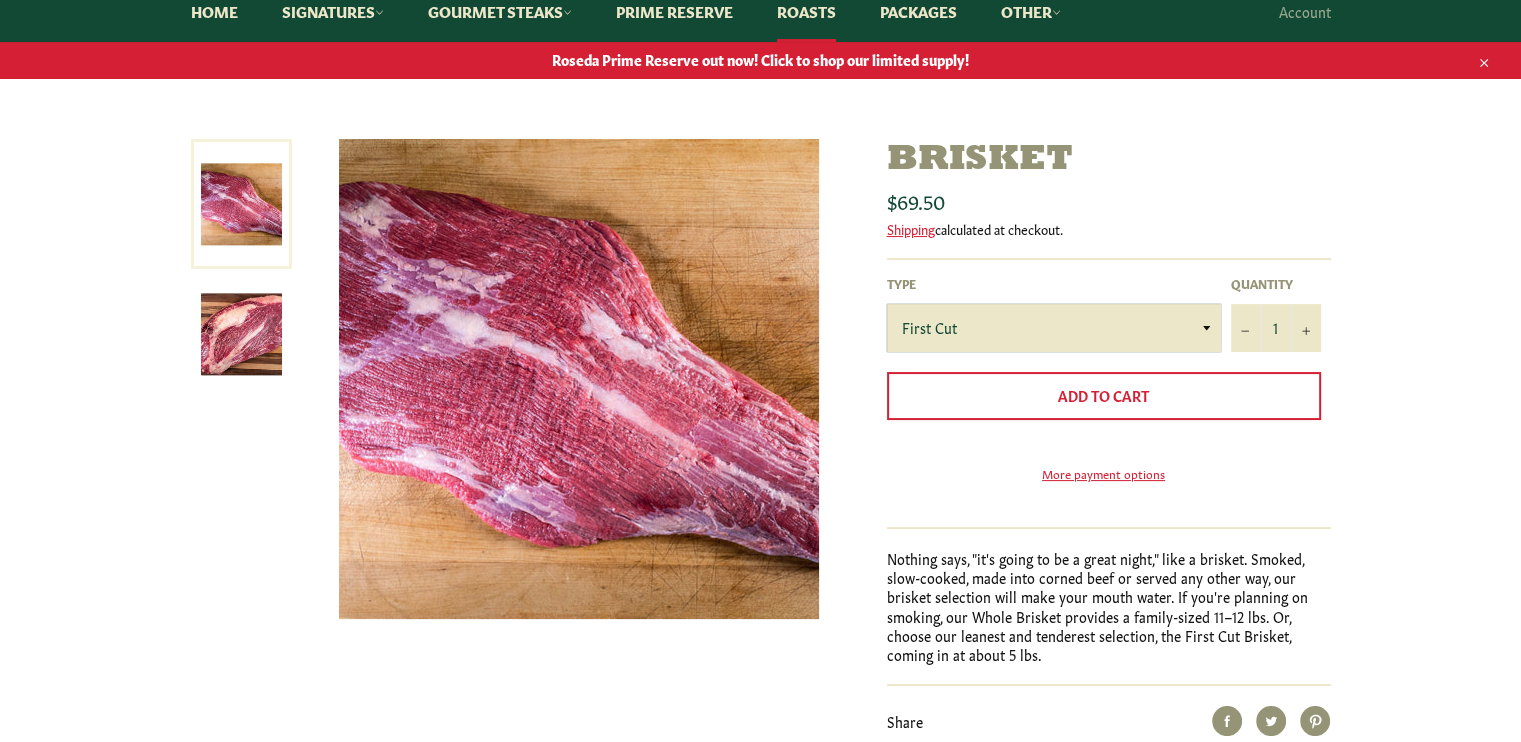 scroll, scrollTop: 0, scrollLeft: 0, axis: both 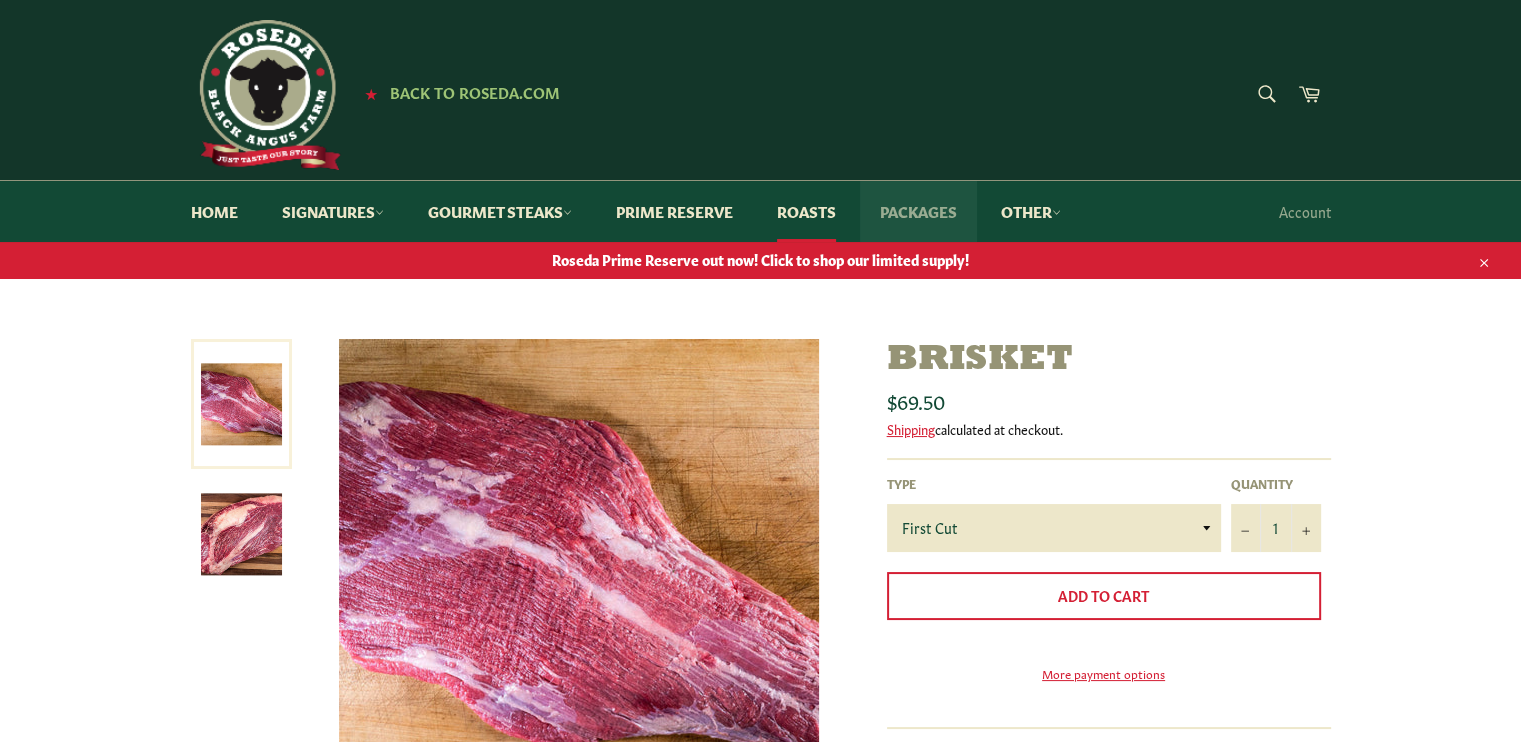 click on "Packages" at bounding box center (918, 211) 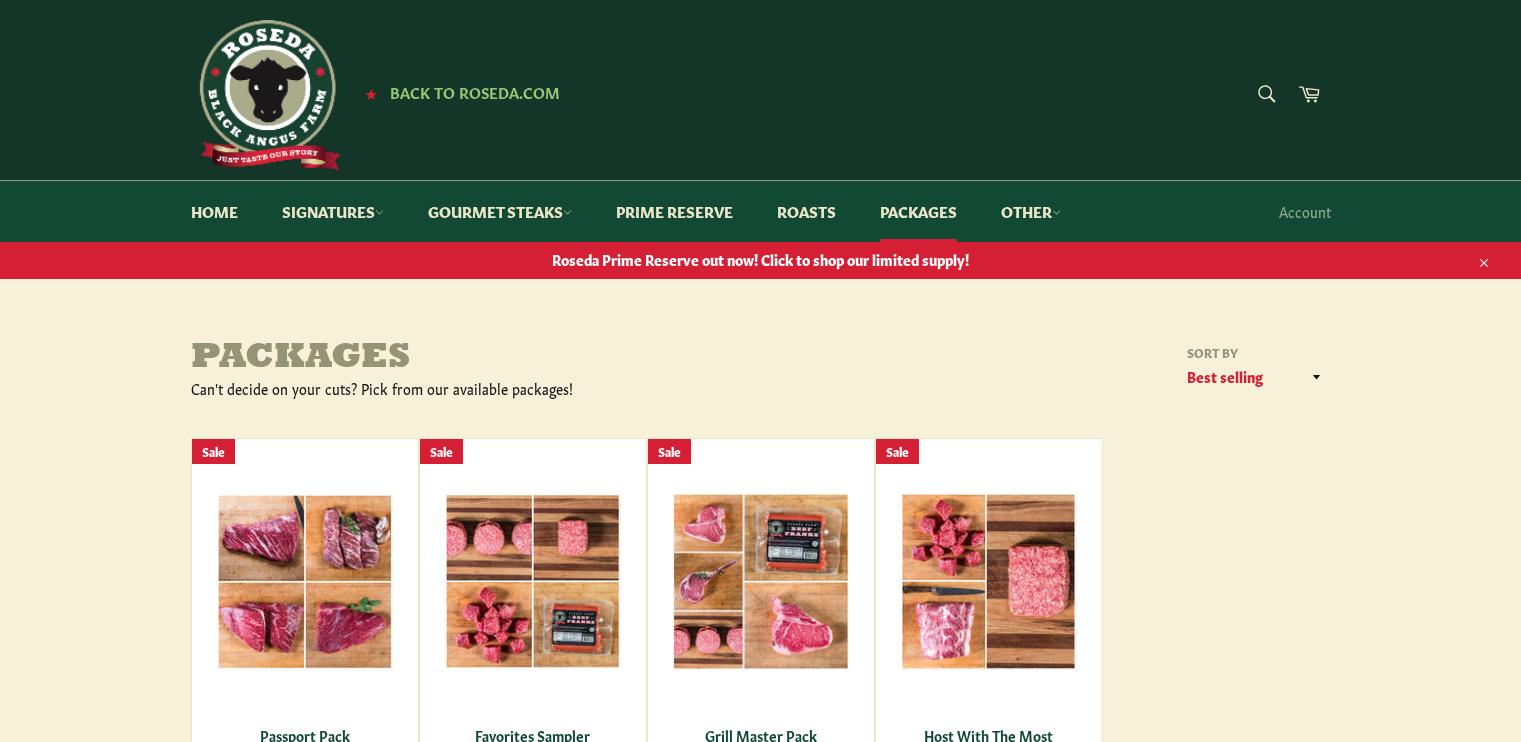 scroll, scrollTop: 0, scrollLeft: 0, axis: both 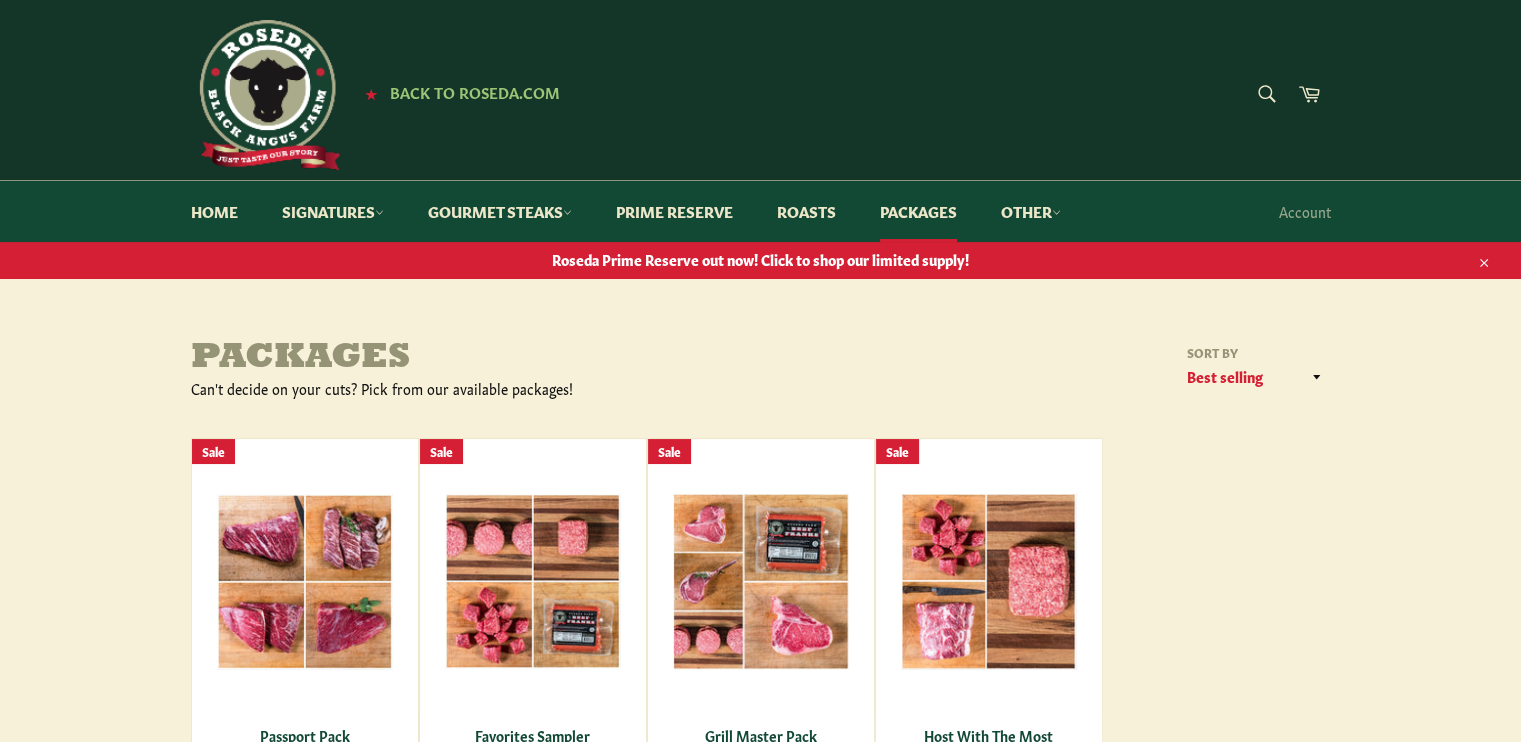 click on "Packages
Can't decide on your cuts? Pick from our available packages!
Sort by
Featured Best selling Alphabetically, A-Z Alphabetically, Z-A Price, low to high Price, high to low Date, old to new Date, new to old
Passport Pack
Regular price
$103.75
Sale price
$98.50
Sale
View
Favorites Sampler
Regular price
View" at bounding box center (760, 602) 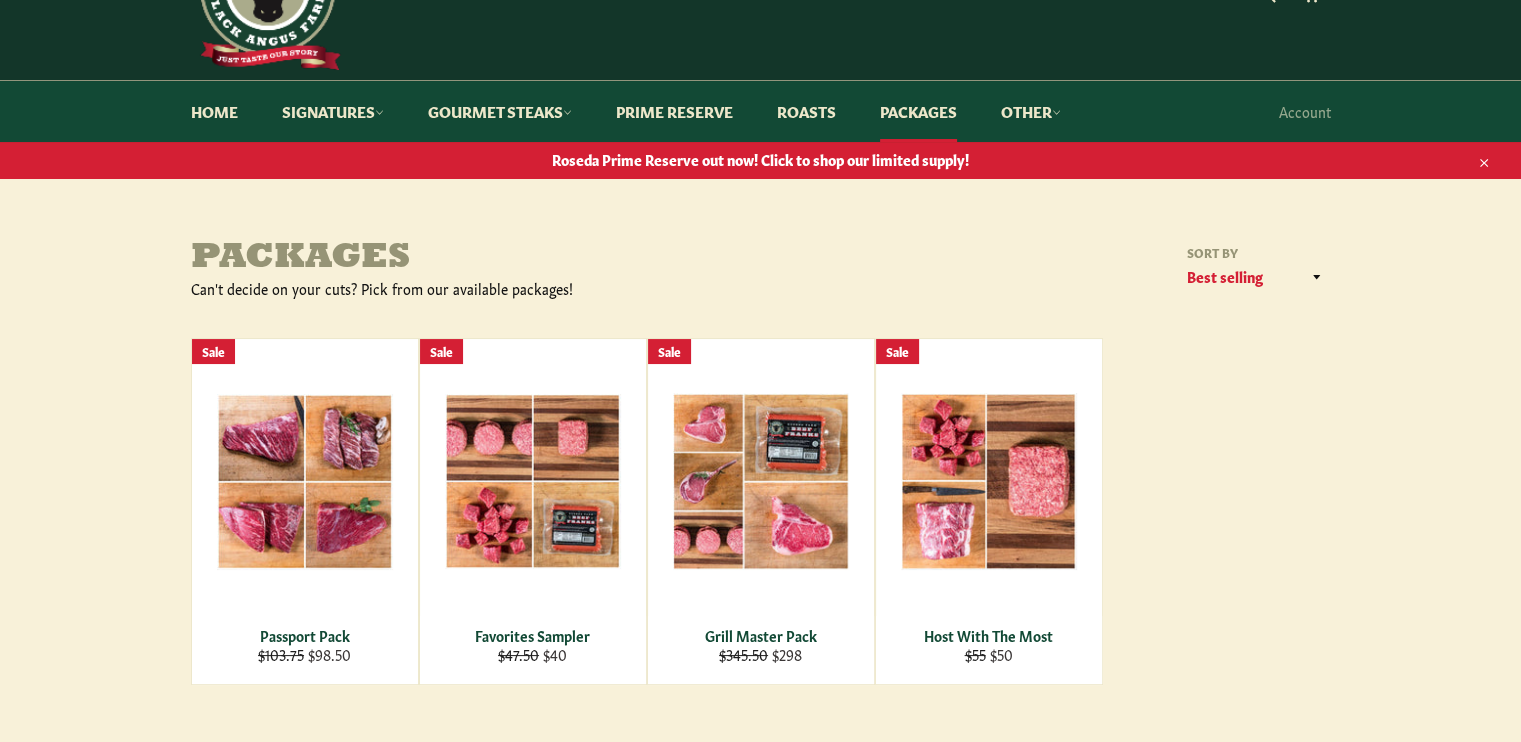 scroll, scrollTop: 200, scrollLeft: 0, axis: vertical 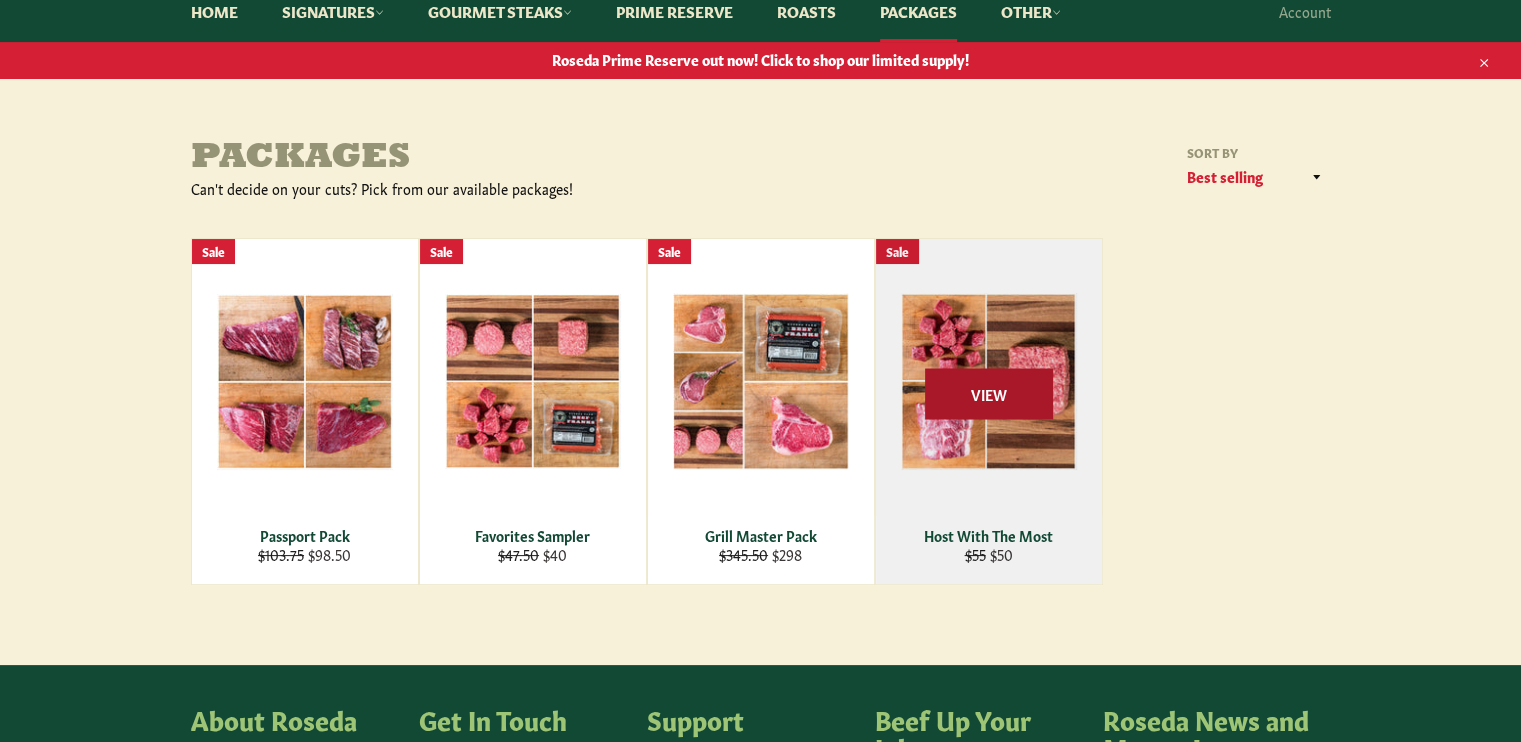 click on "View" at bounding box center (989, 393) 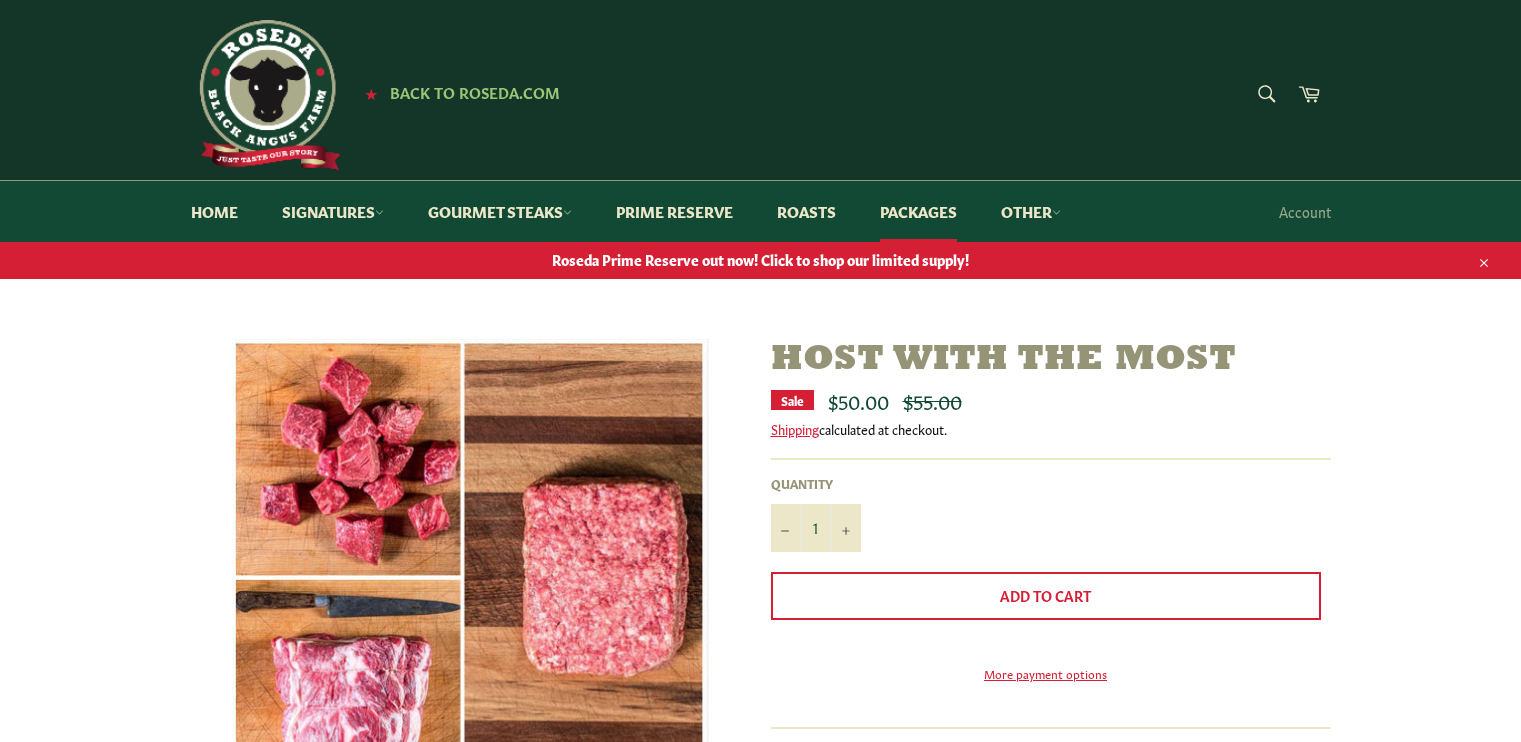 scroll, scrollTop: 0, scrollLeft: 0, axis: both 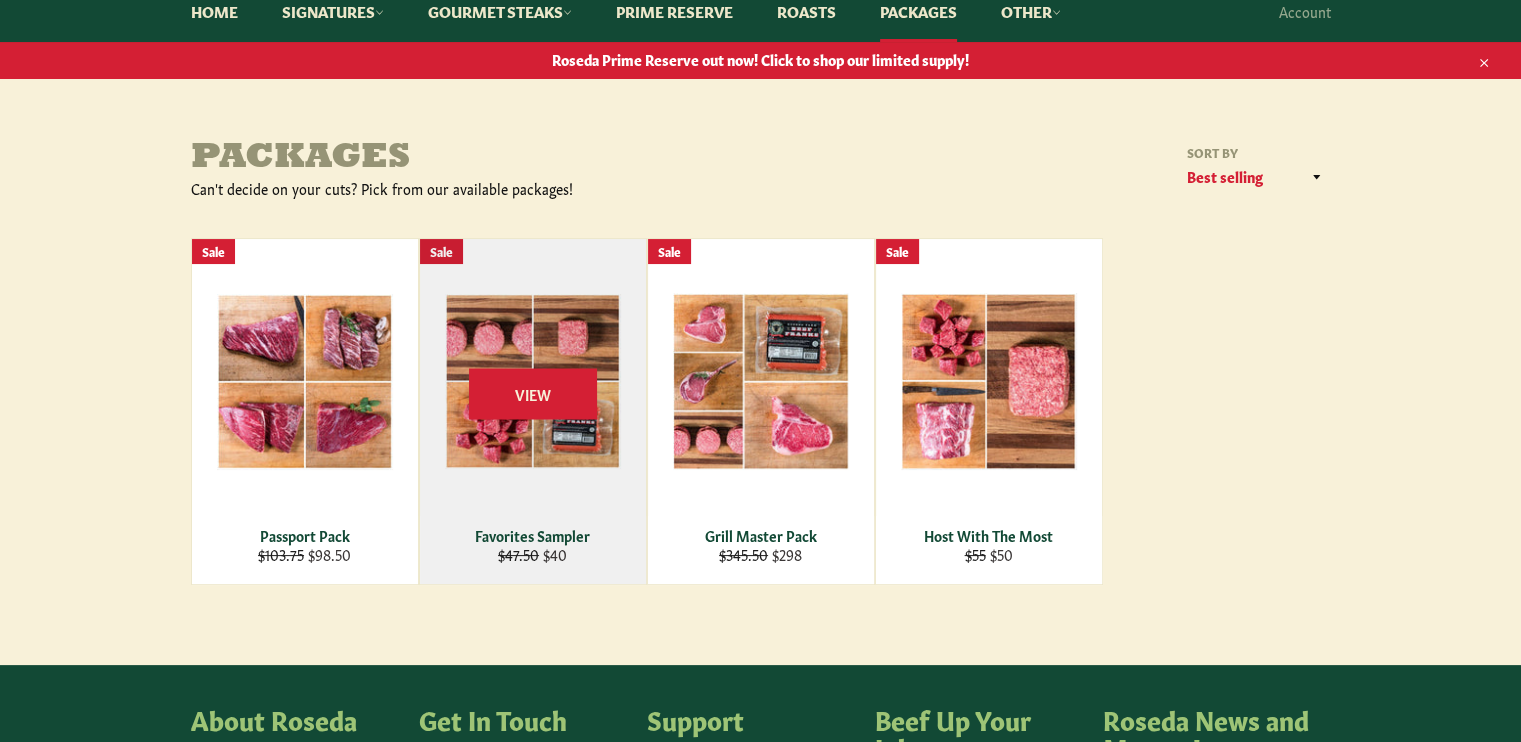 click on "View" at bounding box center [533, 411] 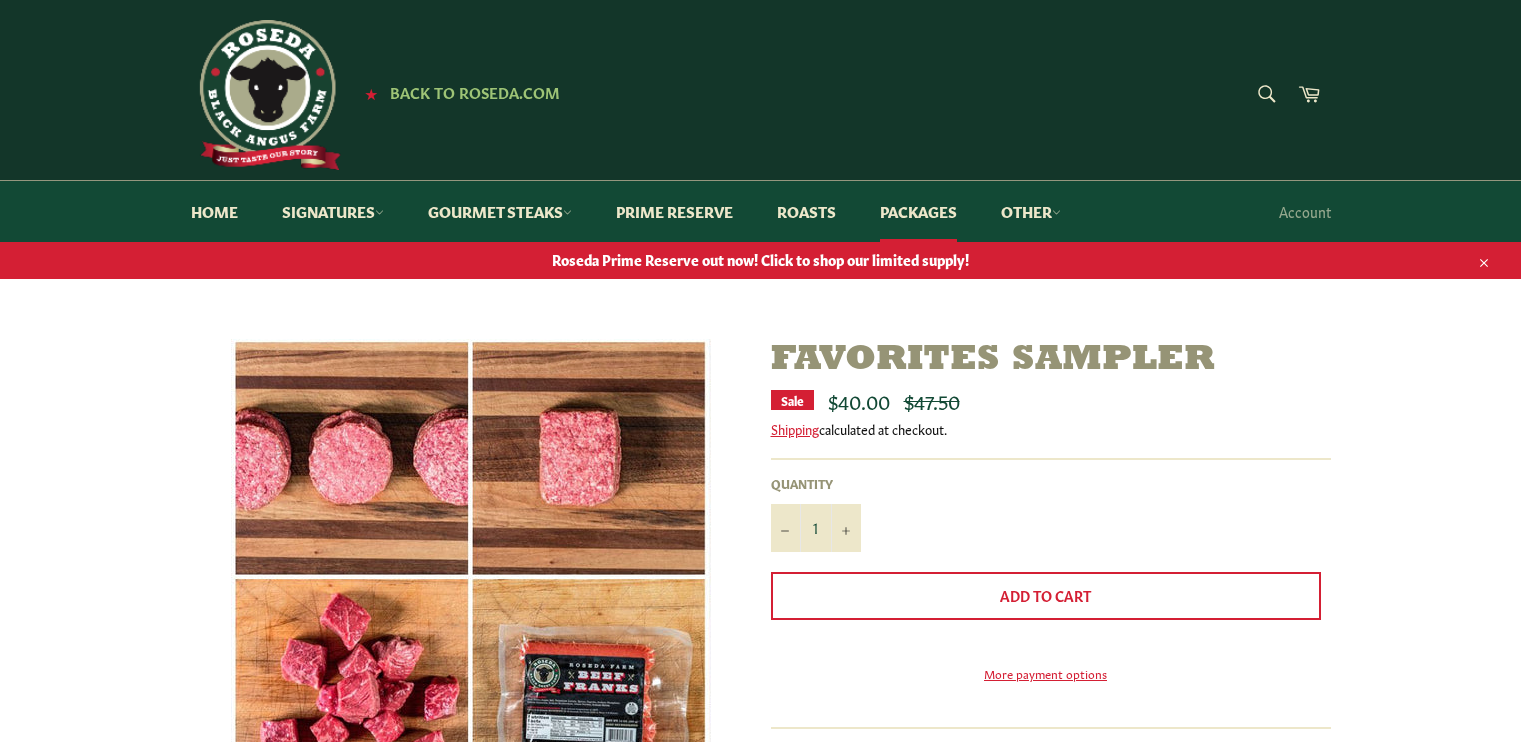 scroll, scrollTop: 0, scrollLeft: 0, axis: both 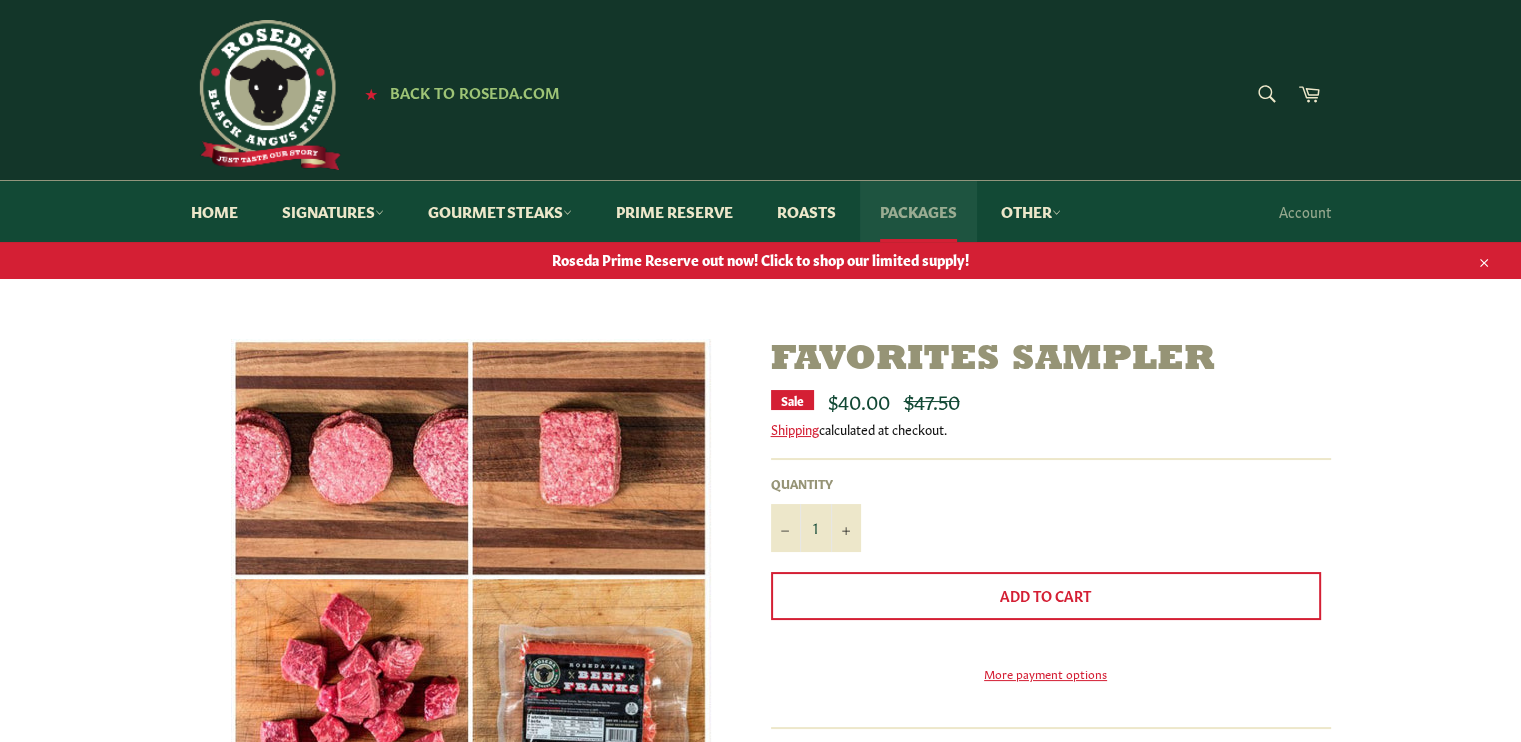 click on "Packages" at bounding box center [918, 211] 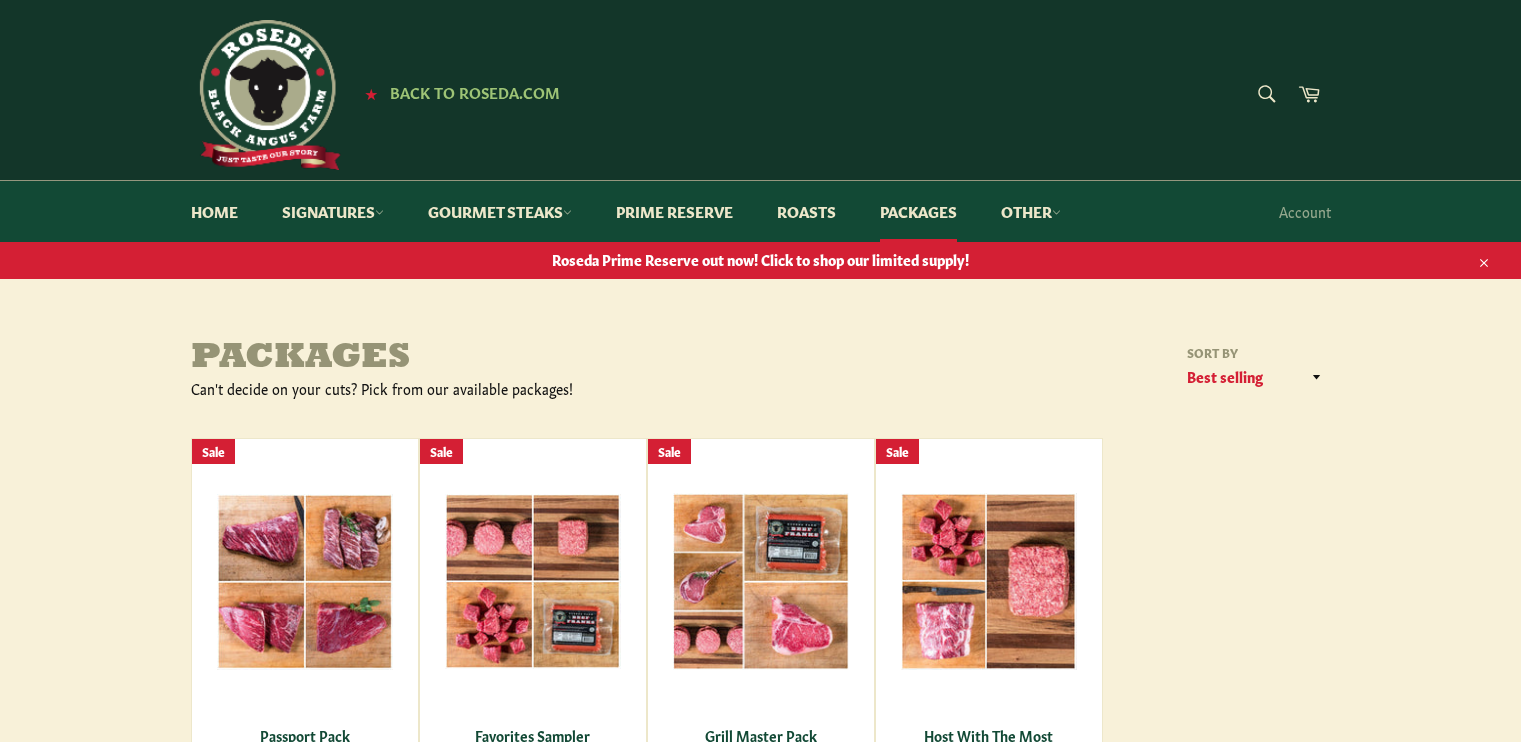 scroll, scrollTop: 0, scrollLeft: 0, axis: both 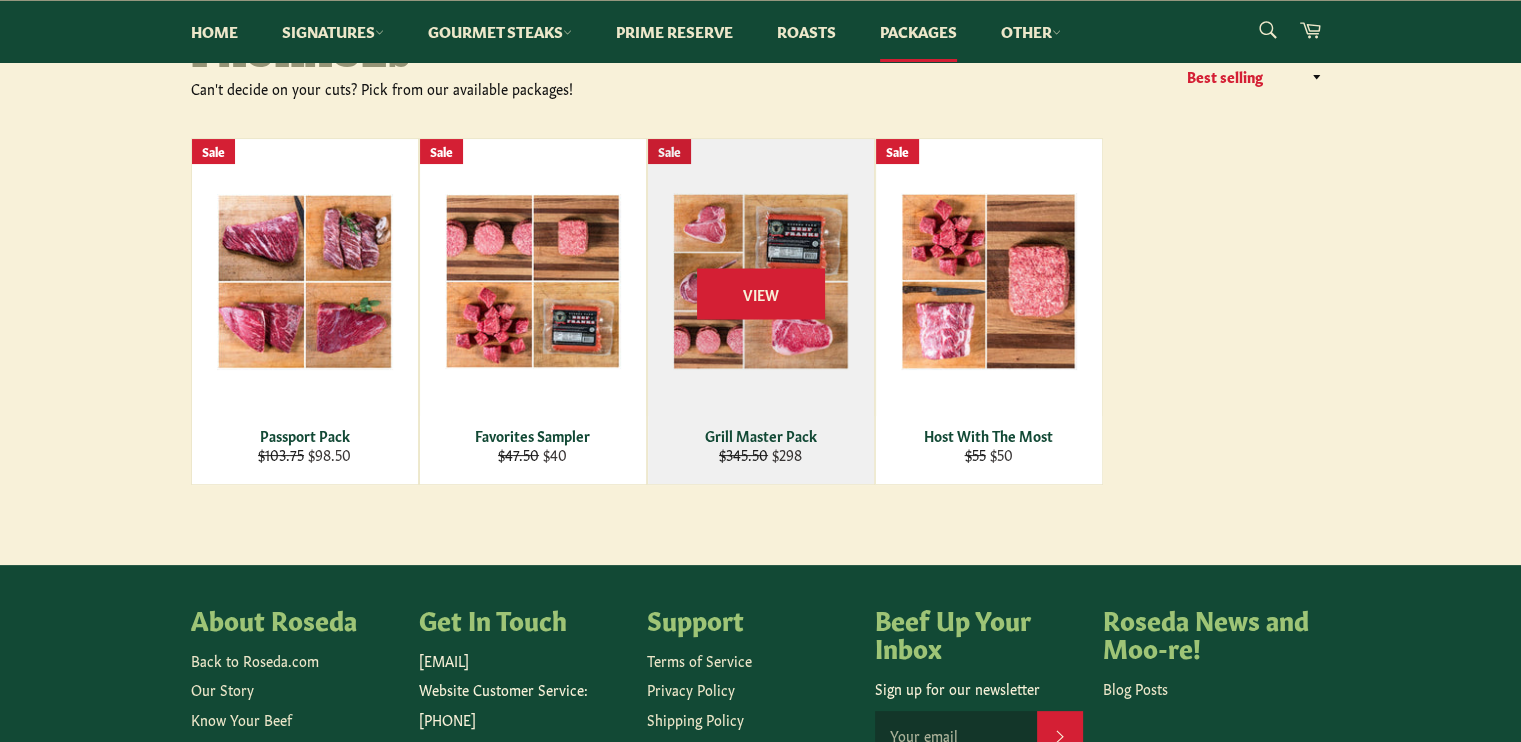 click on "View" at bounding box center (761, 311) 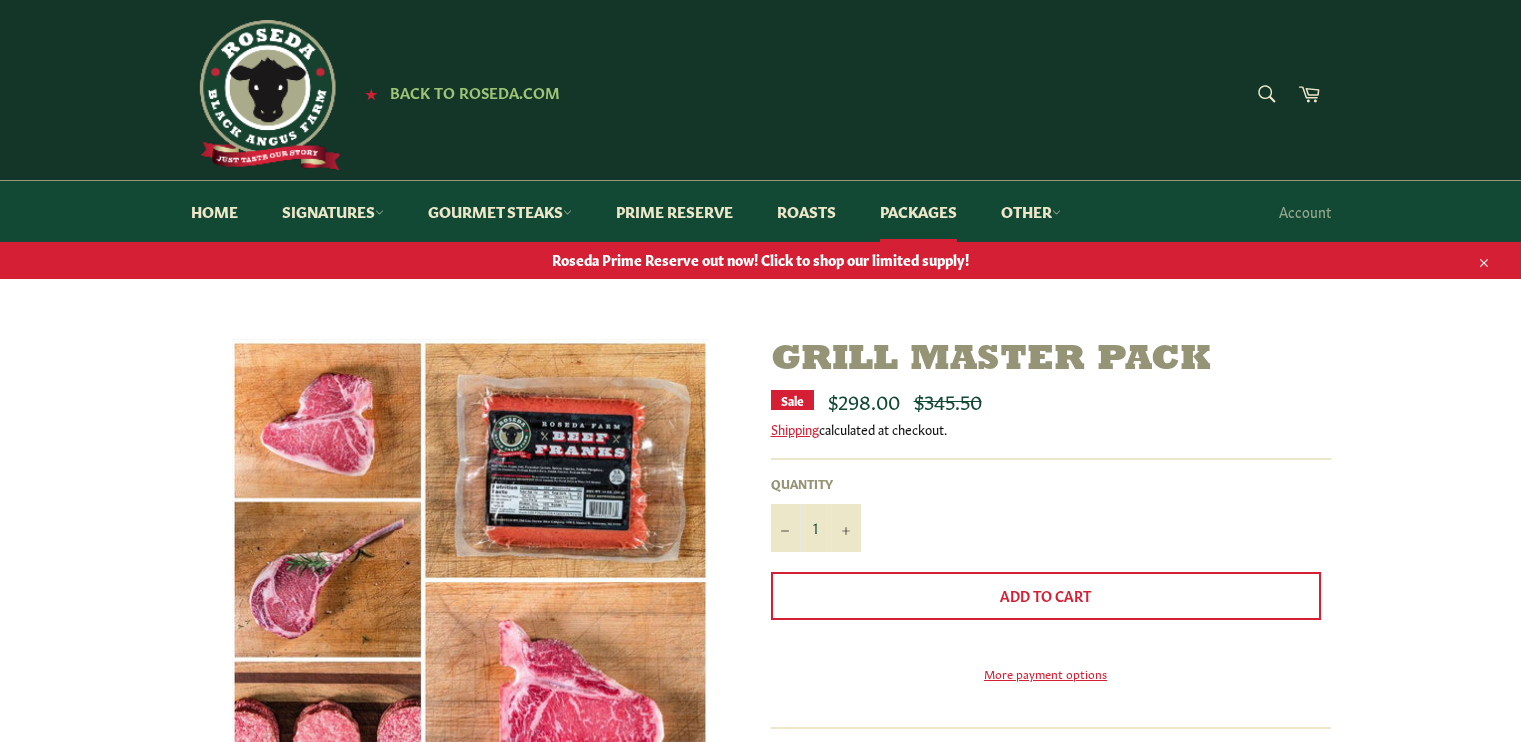 scroll, scrollTop: 0, scrollLeft: 0, axis: both 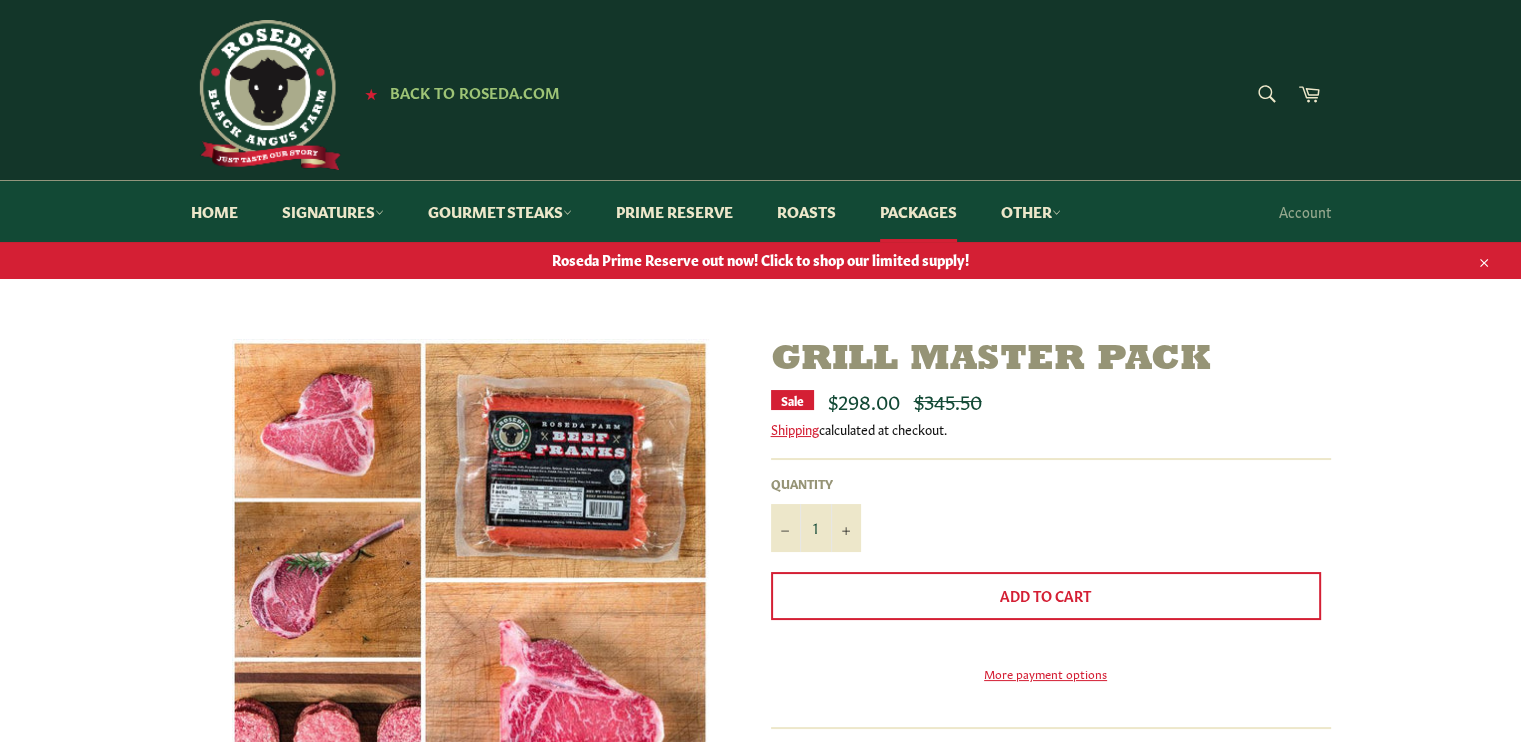 click on "Grill Master Pack
Sale
$298.00
Regular price
$345.50
Shipping  calculated at checkout.
Default Title - $298.00 USD
Quantity
1
−
+" at bounding box center (760, 668) 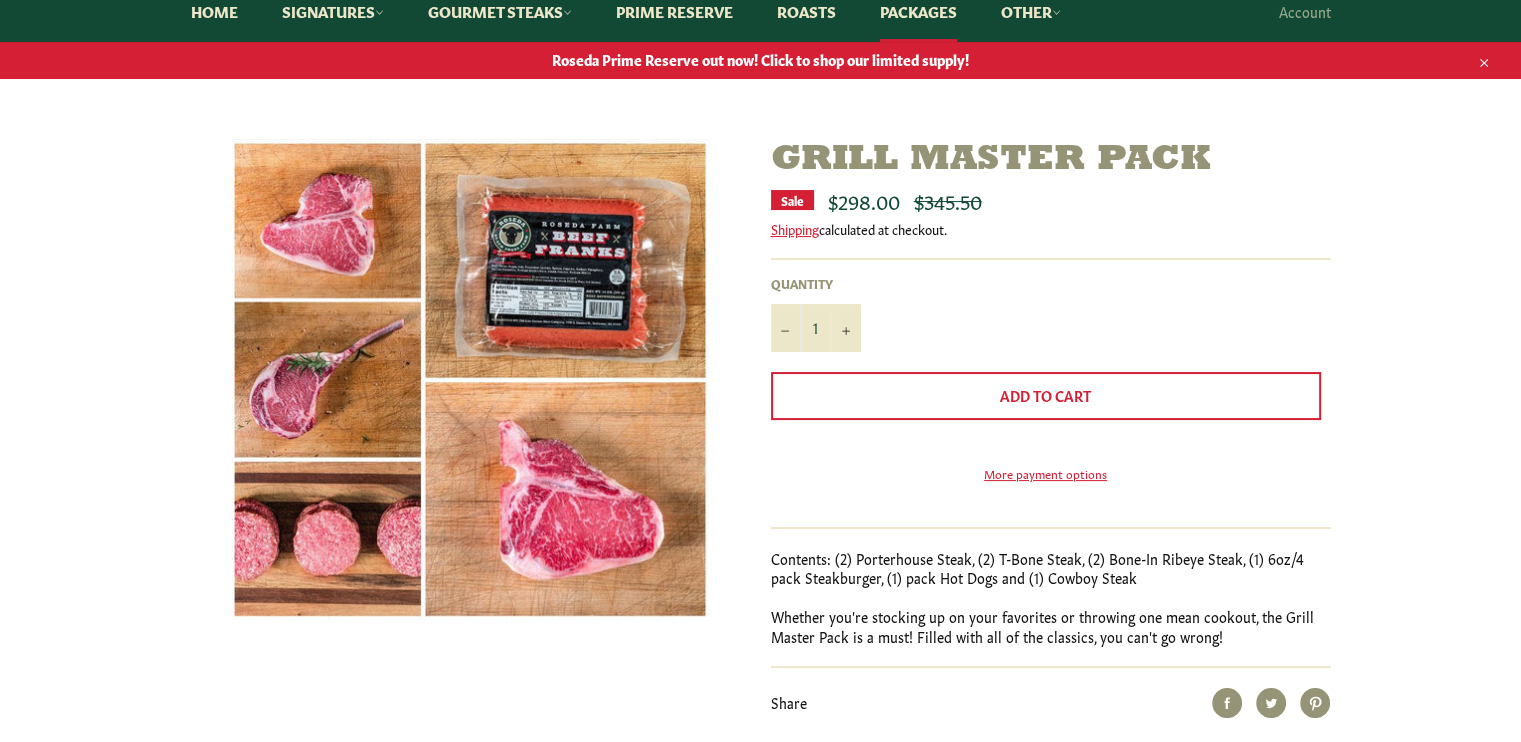 click on "Grill Master Pack
Sale
$298.00
Regular price
$345.50
Shipping  calculated at checkout.
Default Title - $298.00 USD
Quantity
1
−
+" at bounding box center (760, 468) 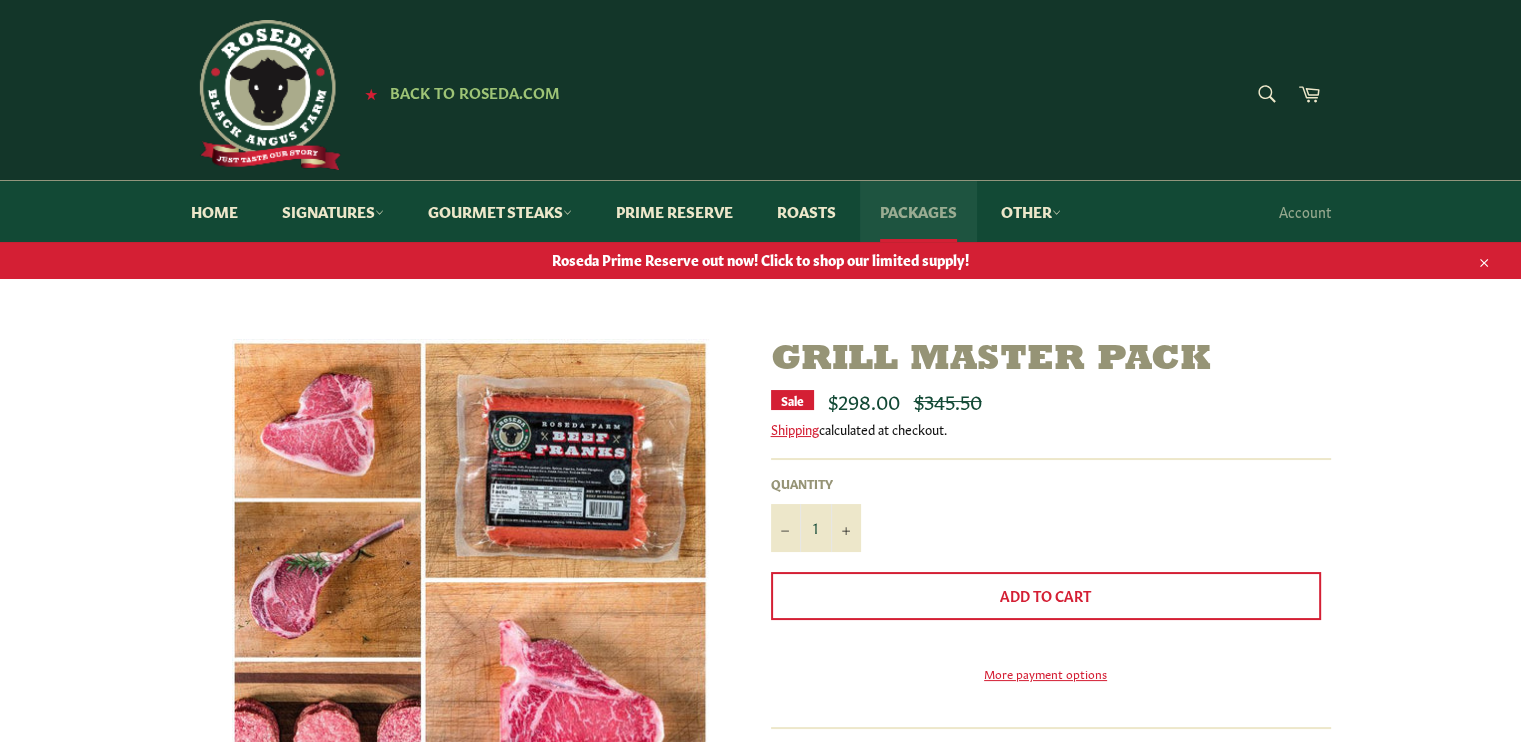 click on "Packages" at bounding box center [918, 211] 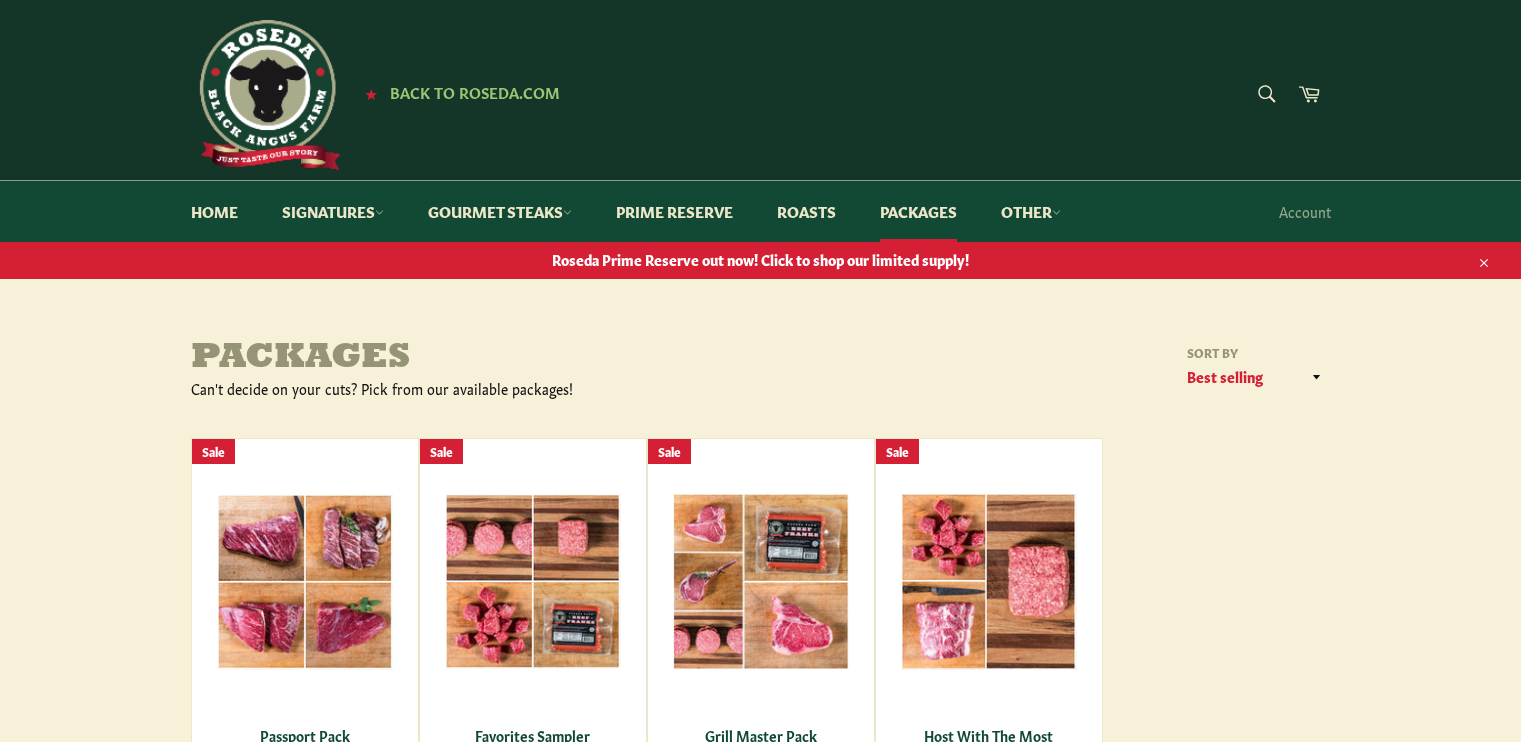 scroll, scrollTop: 0, scrollLeft: 0, axis: both 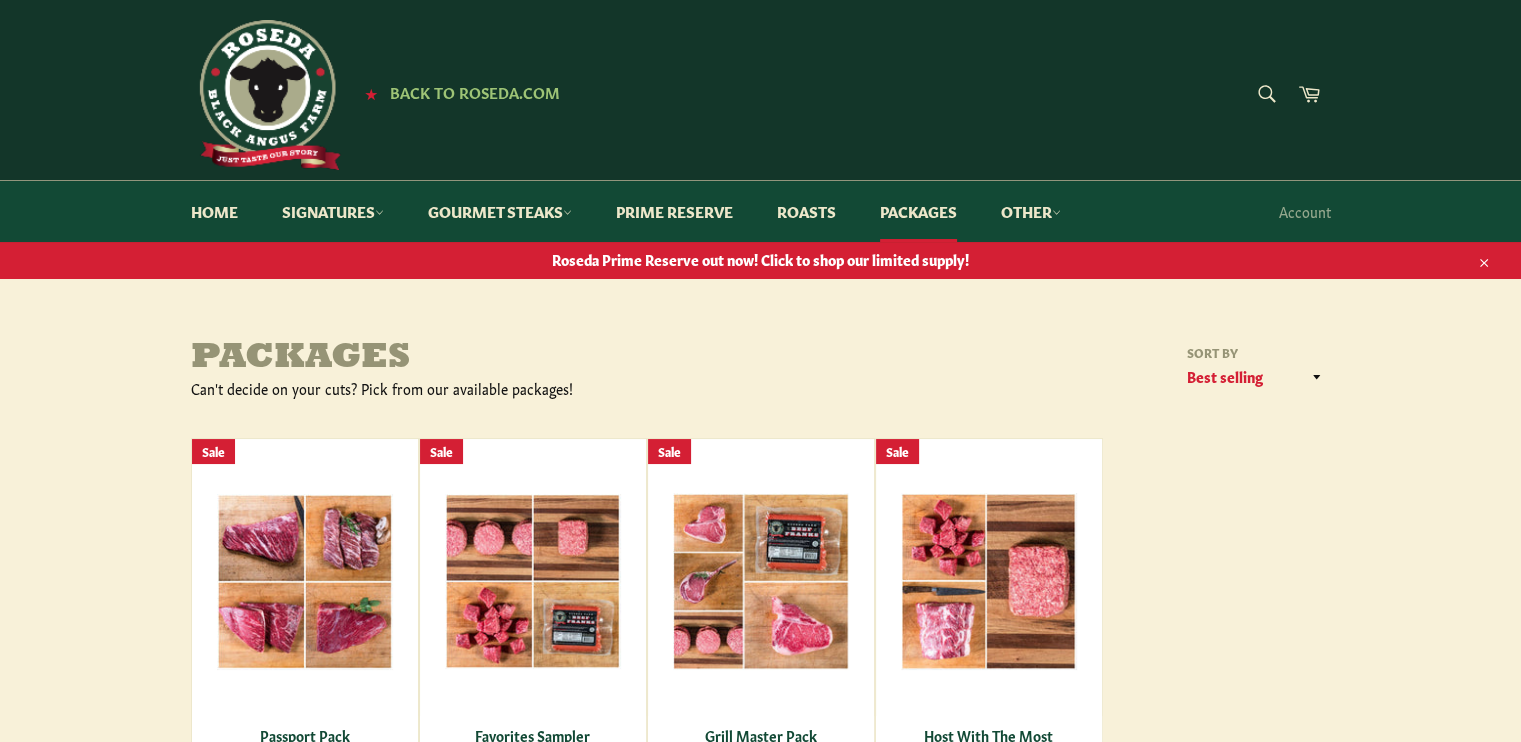 click on "Packages
Can't decide on your cuts? Pick from our available packages!
Sort by
Featured Best selling Alphabetically, A-Z Alphabetically, Z-A Price, low to high Price, high to low Date, old to new Date, new to old
Passport Pack
Regular price
$103.75
Sale price
$98.50
Sale
View
Favorites Sampler
Regular price
View" at bounding box center (760, 602) 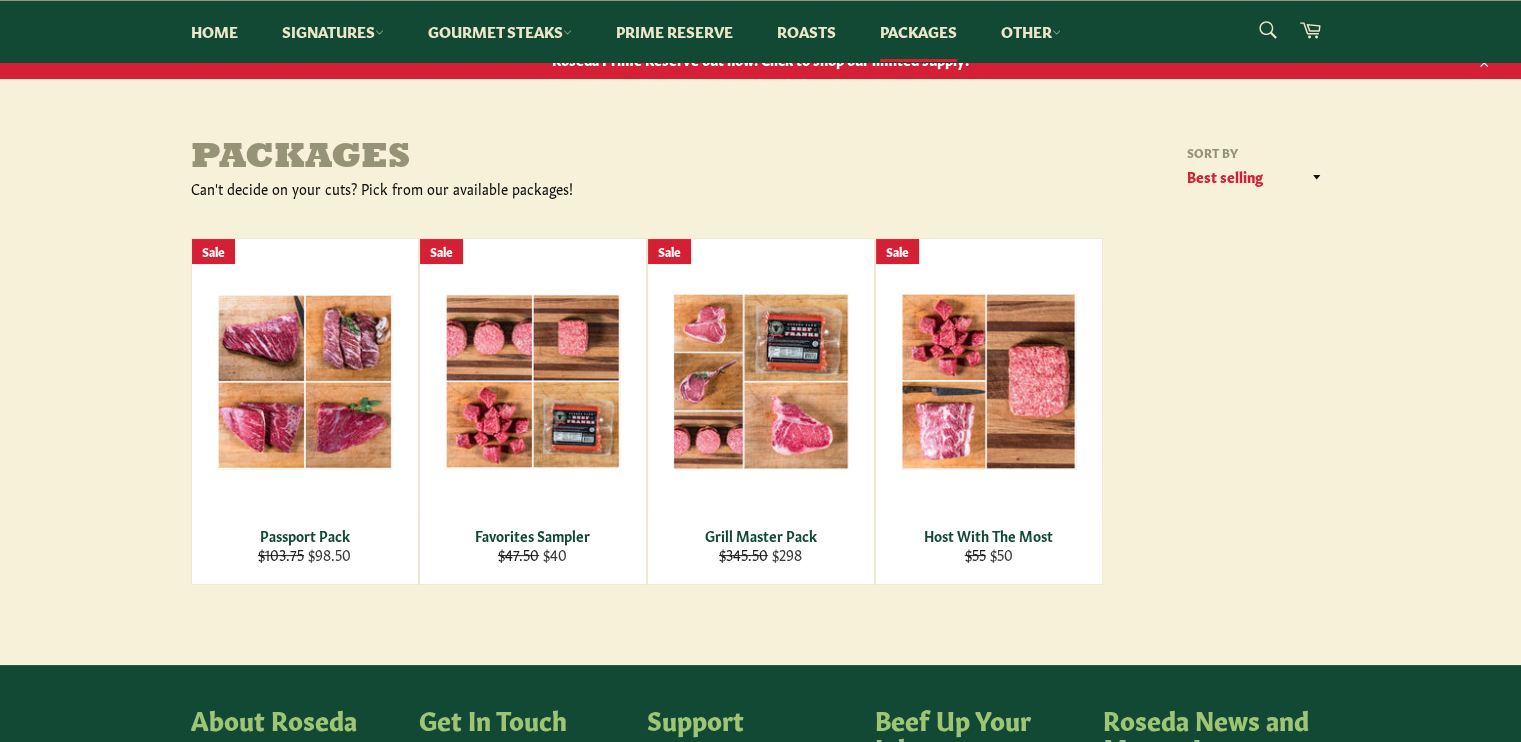scroll, scrollTop: 300, scrollLeft: 0, axis: vertical 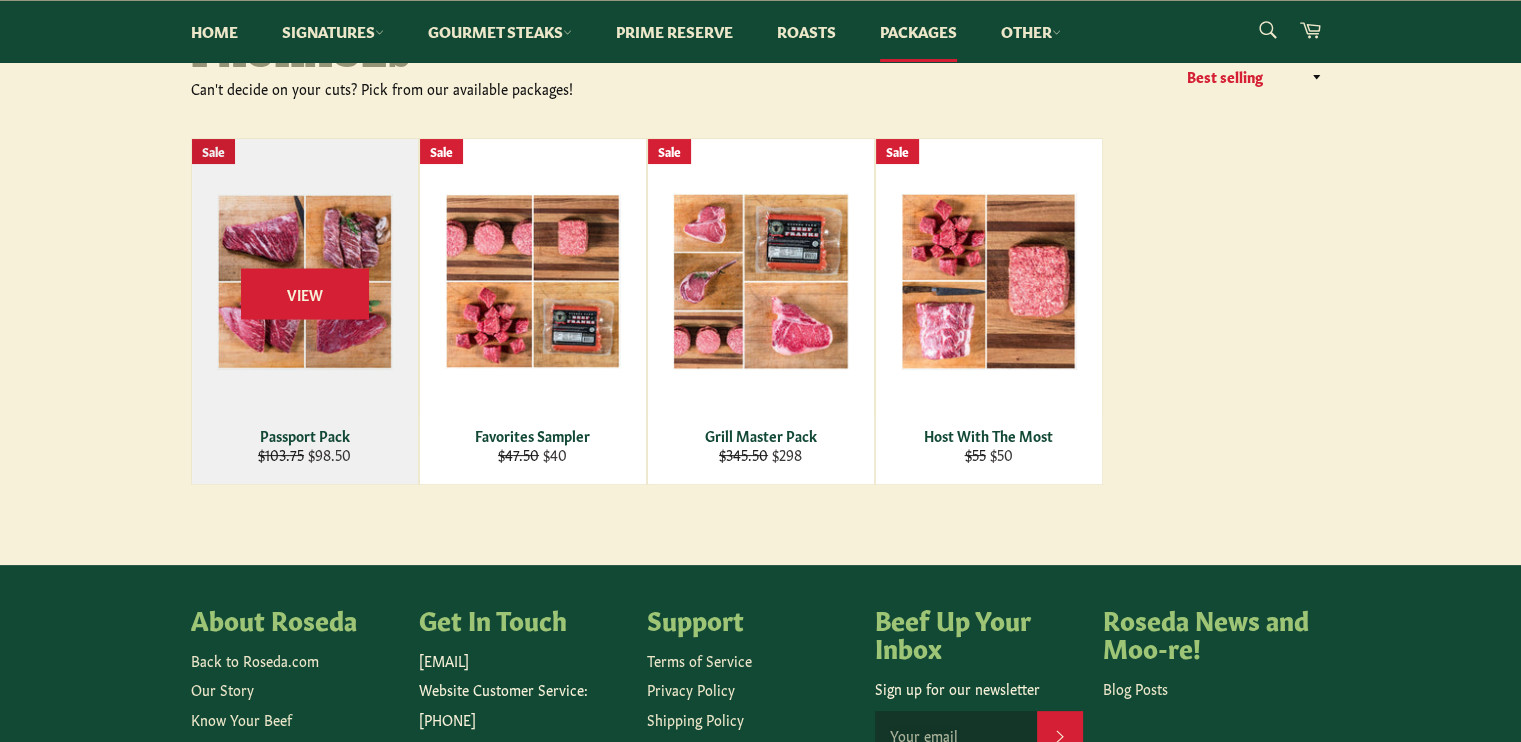 click on "View" at bounding box center [305, 311] 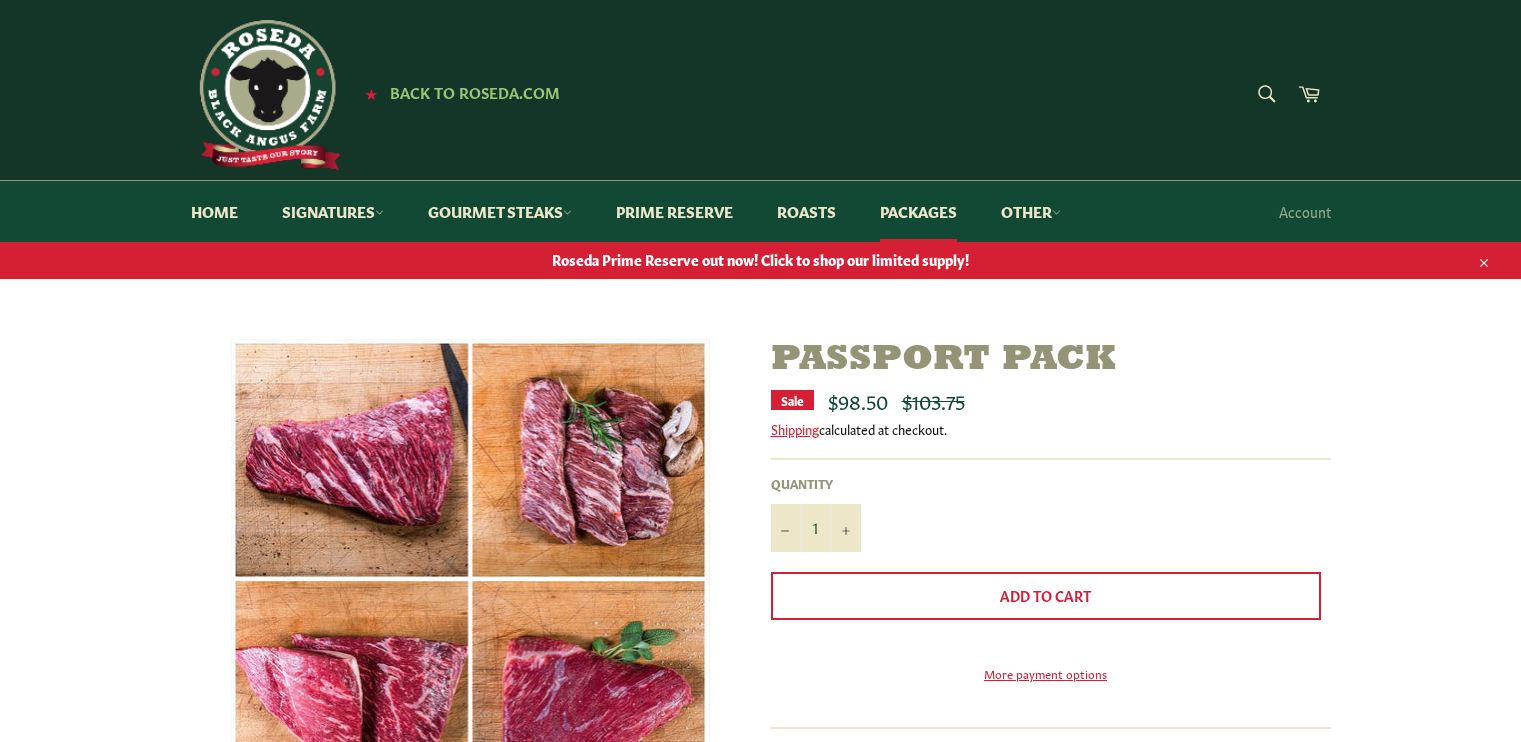 scroll, scrollTop: 0, scrollLeft: 0, axis: both 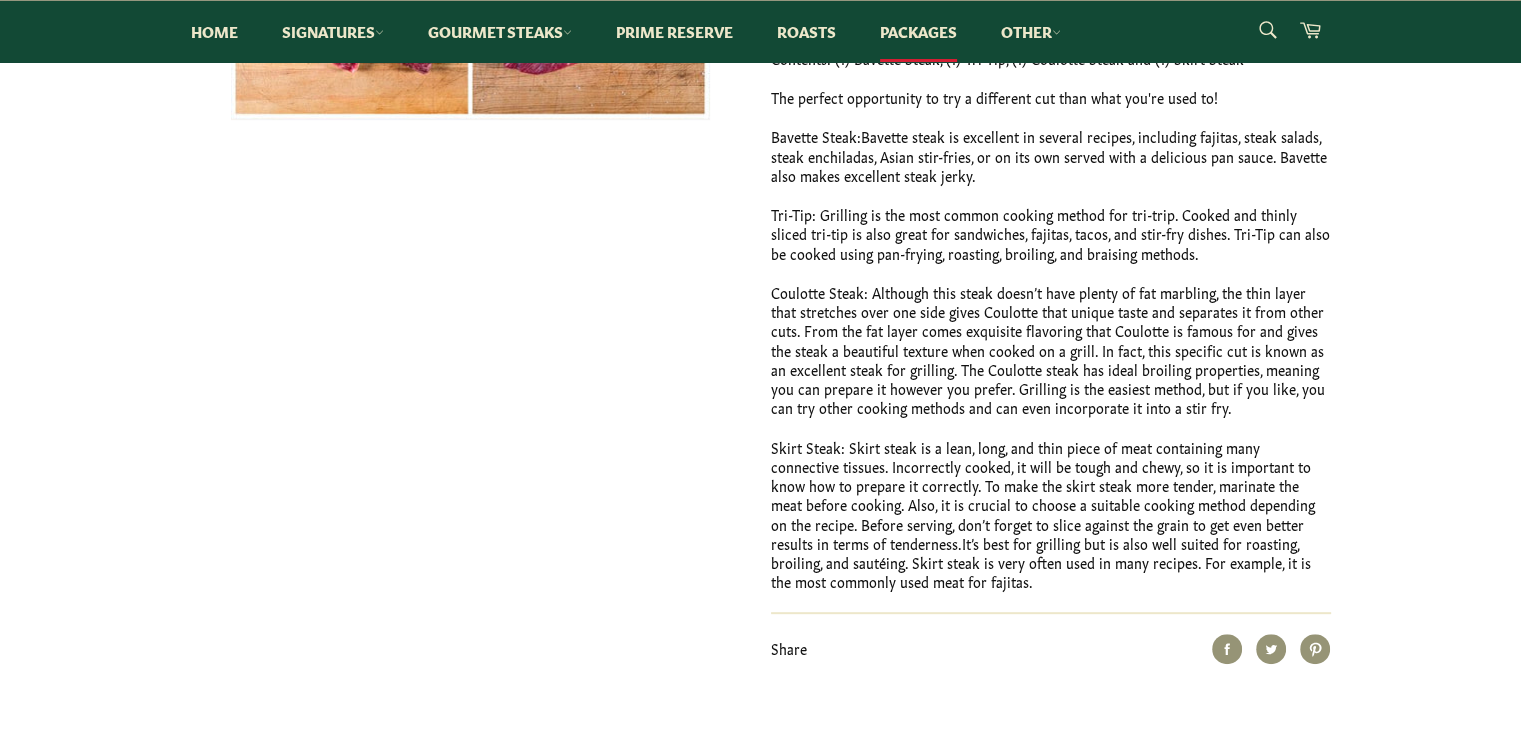 click on "Passport Pack
Sale
[PRICE]
Regular price
[PRICE]
Shipping  calculated at checkout.
Default Title - [PRICE] USD
Quantity
1
−
+" at bounding box center [760, 191] 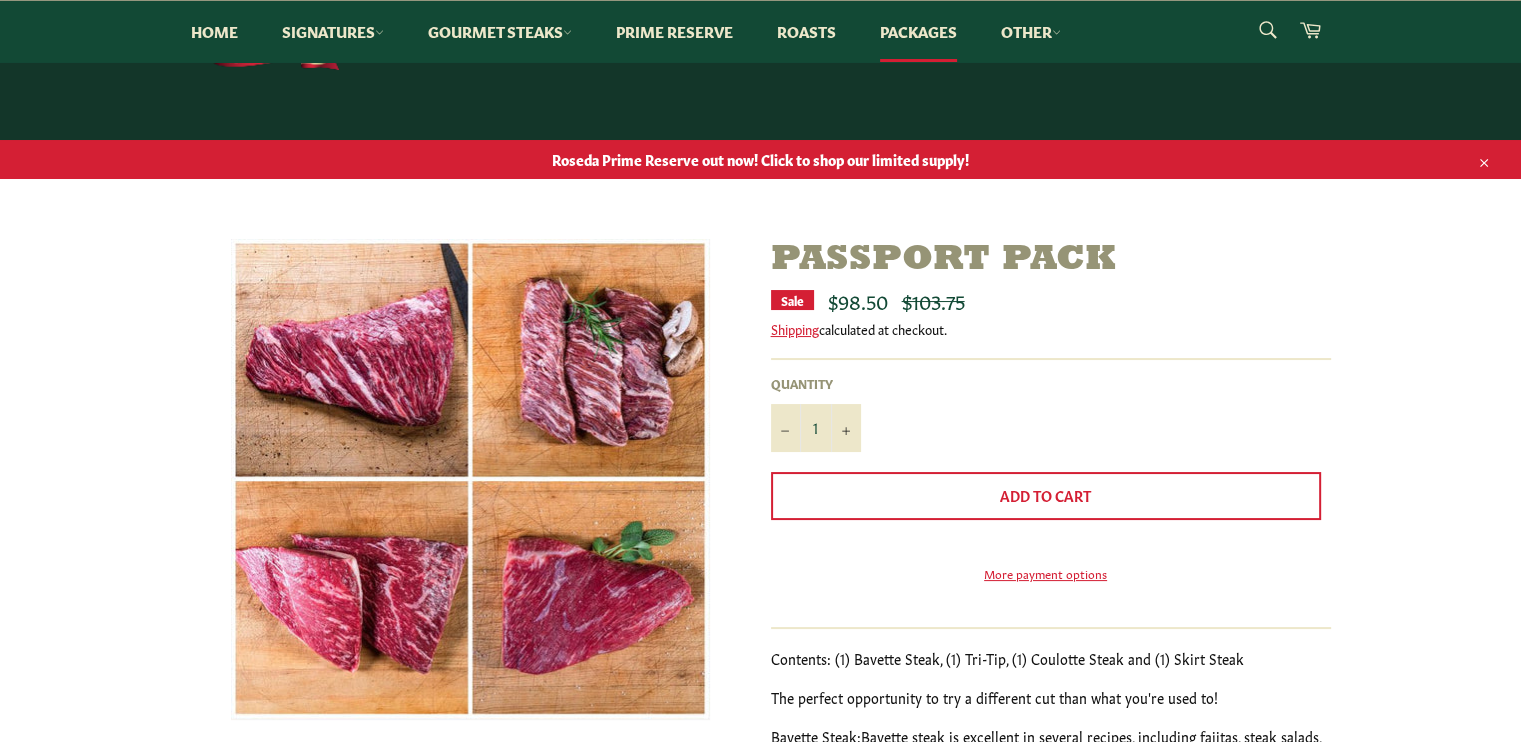 scroll, scrollTop: 0, scrollLeft: 0, axis: both 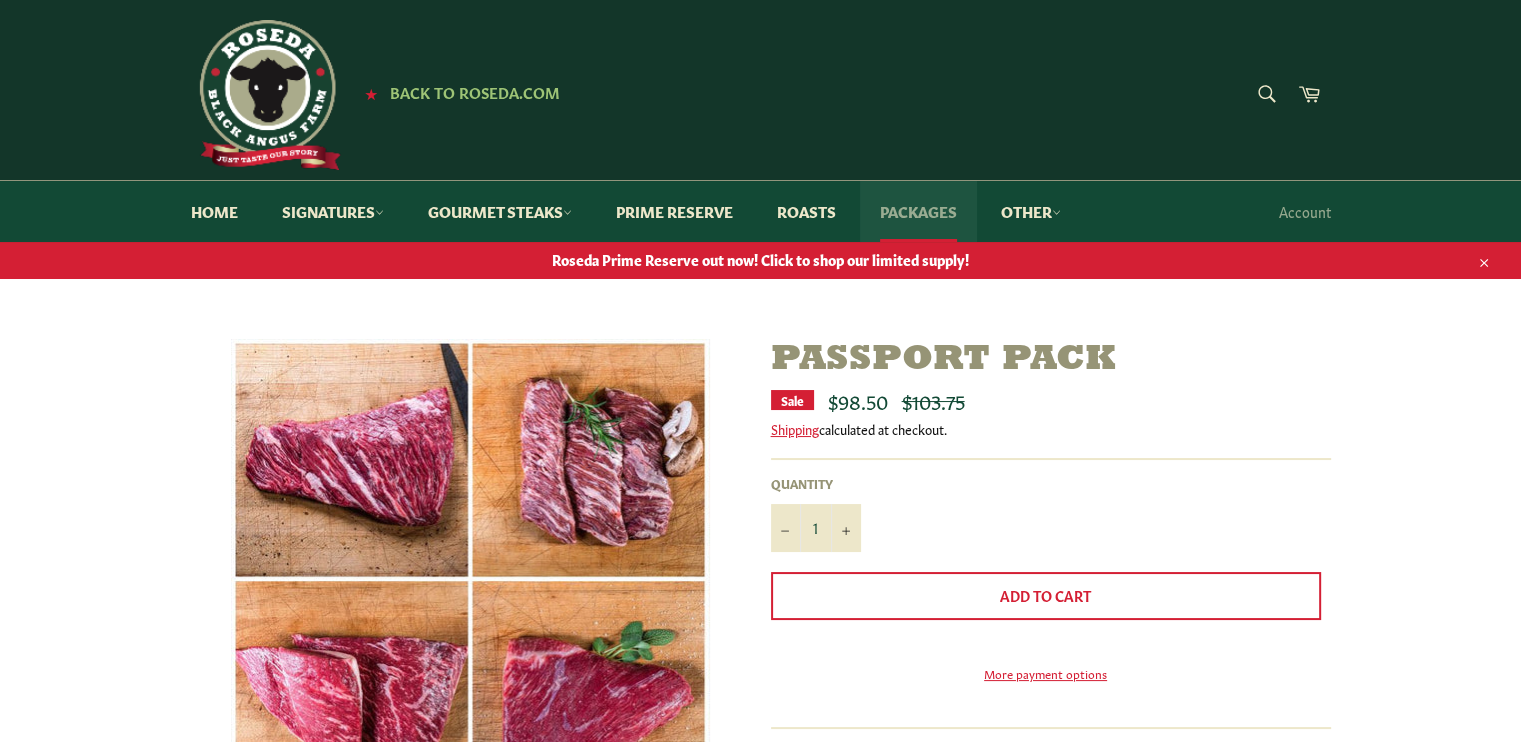 click on "Packages" at bounding box center [918, 211] 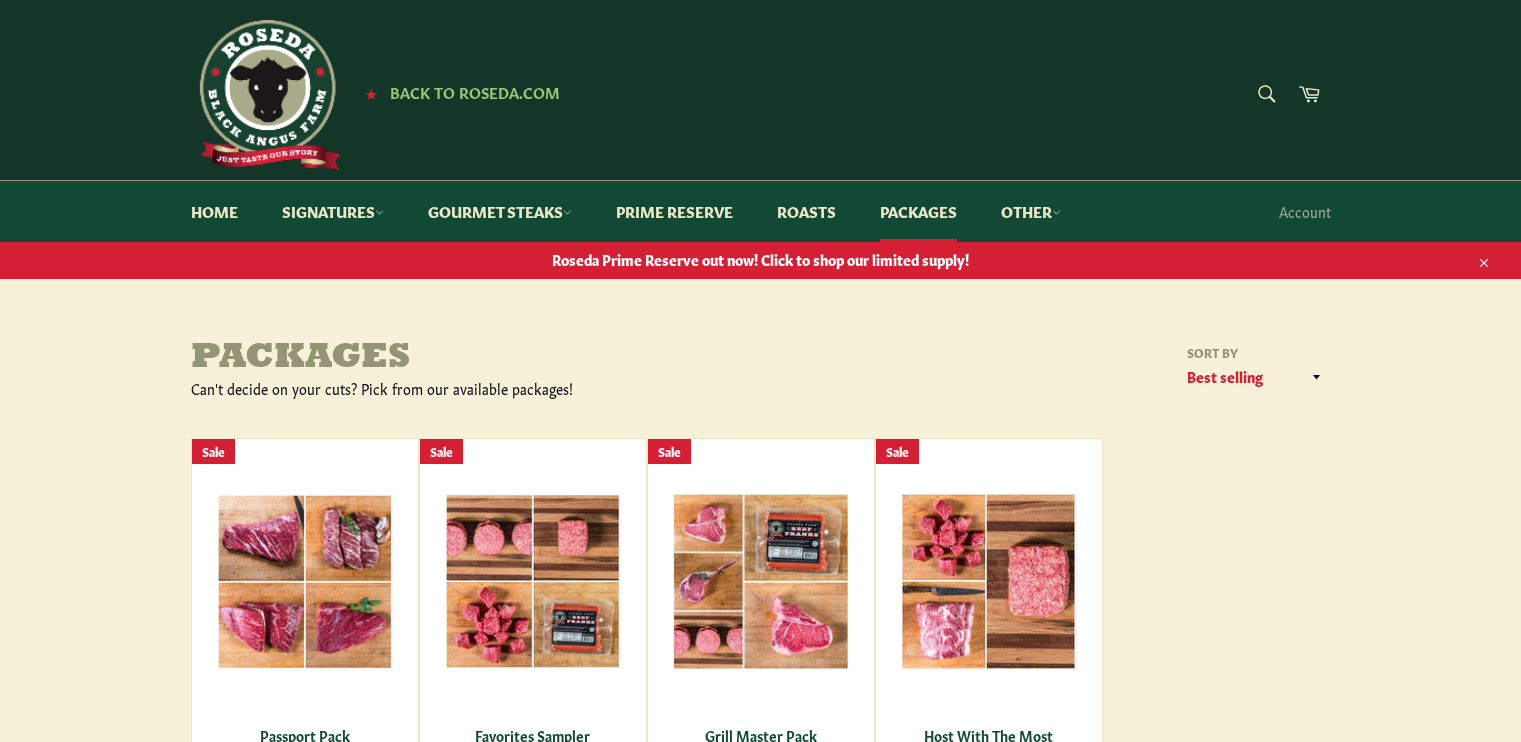 scroll, scrollTop: 0, scrollLeft: 0, axis: both 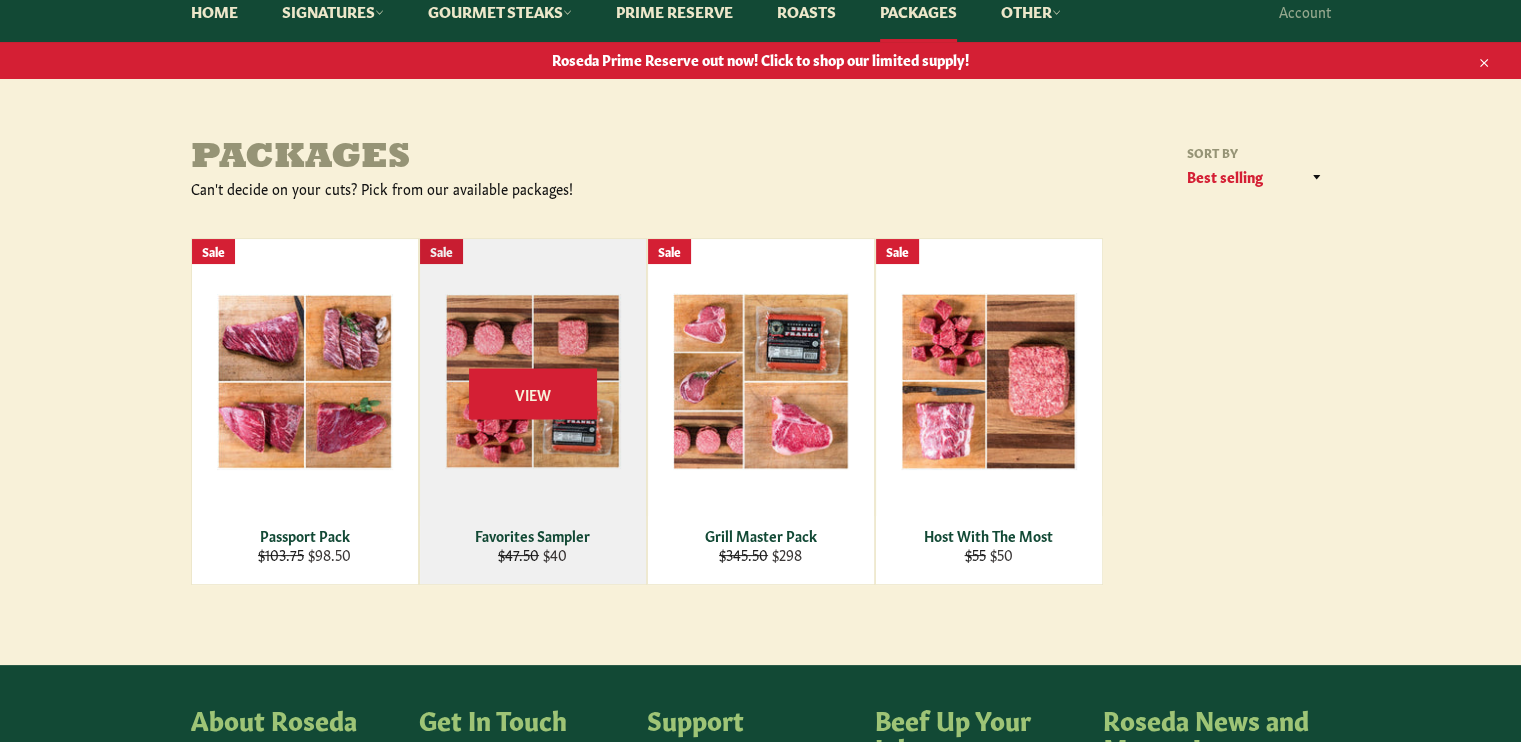 click on "View" at bounding box center [533, 411] 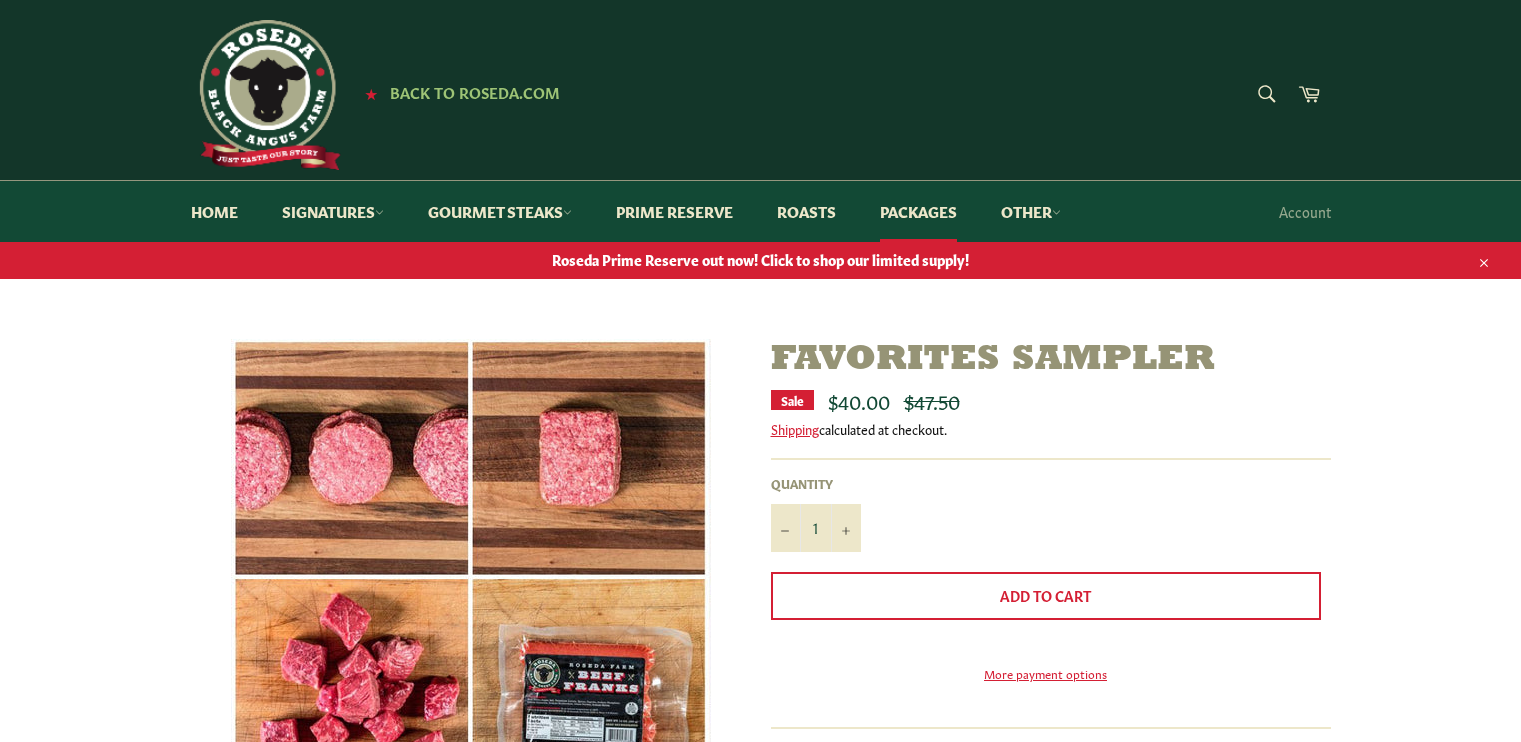 scroll, scrollTop: 0, scrollLeft: 0, axis: both 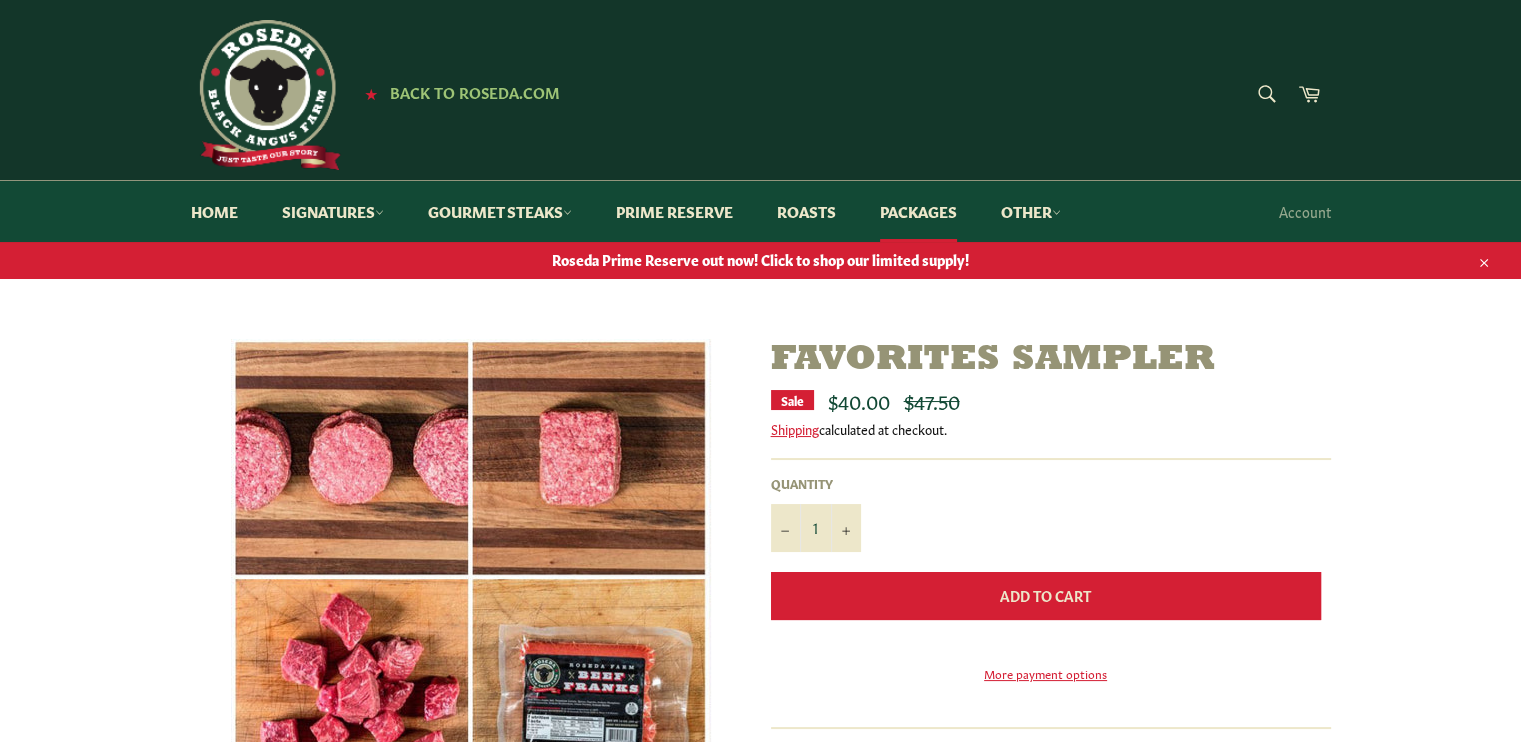 click on "Add to Cart" at bounding box center [1045, 595] 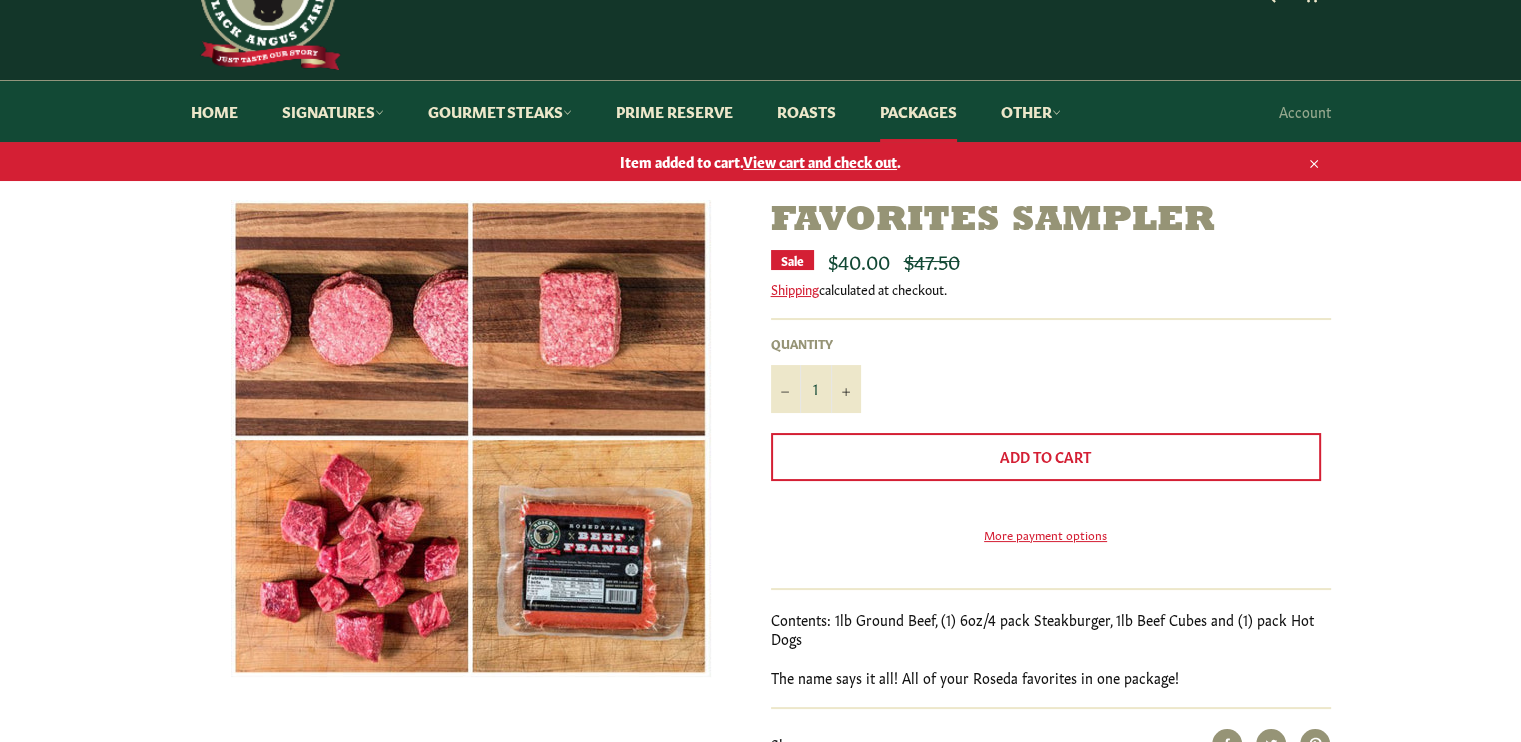 scroll, scrollTop: 200, scrollLeft: 0, axis: vertical 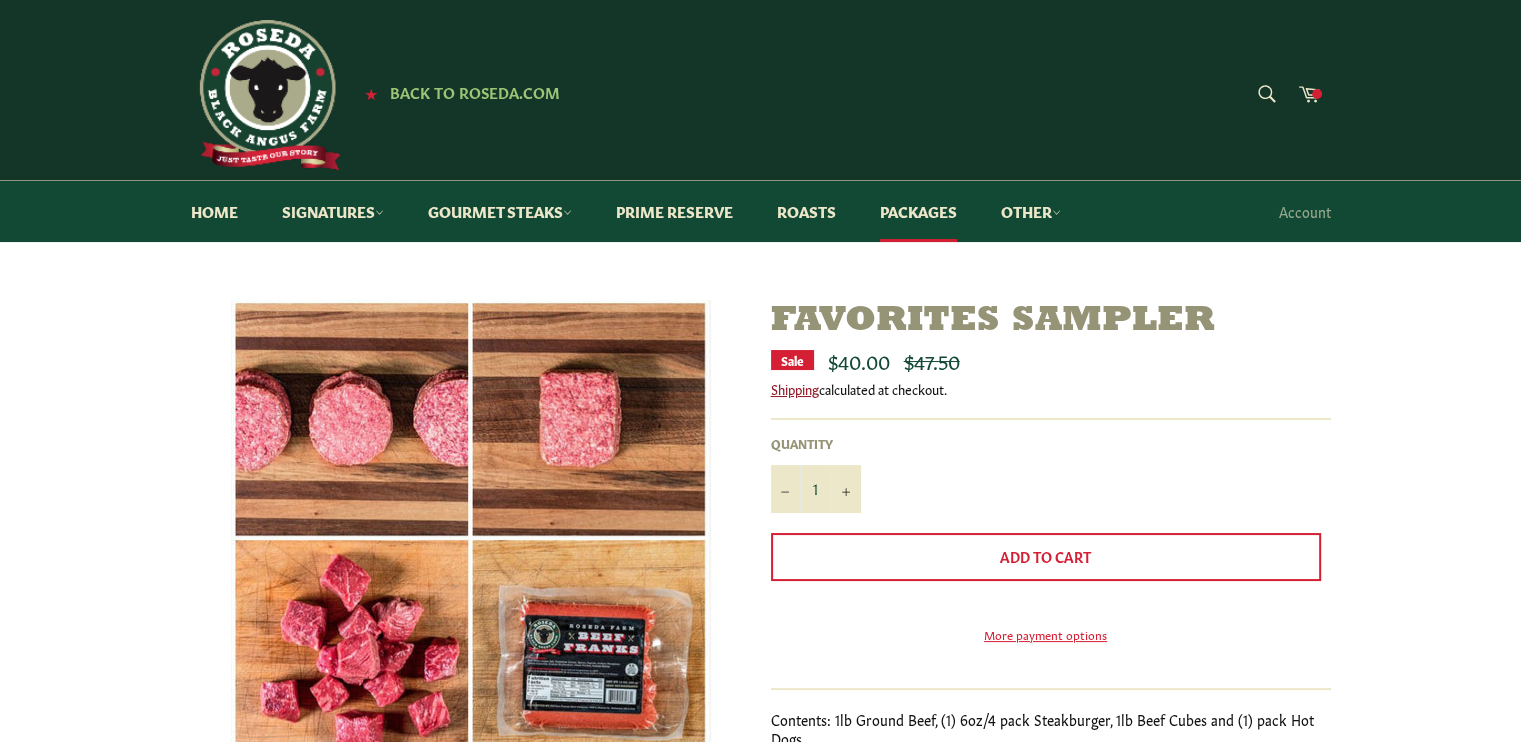 click on "Shipping" at bounding box center [795, 388] 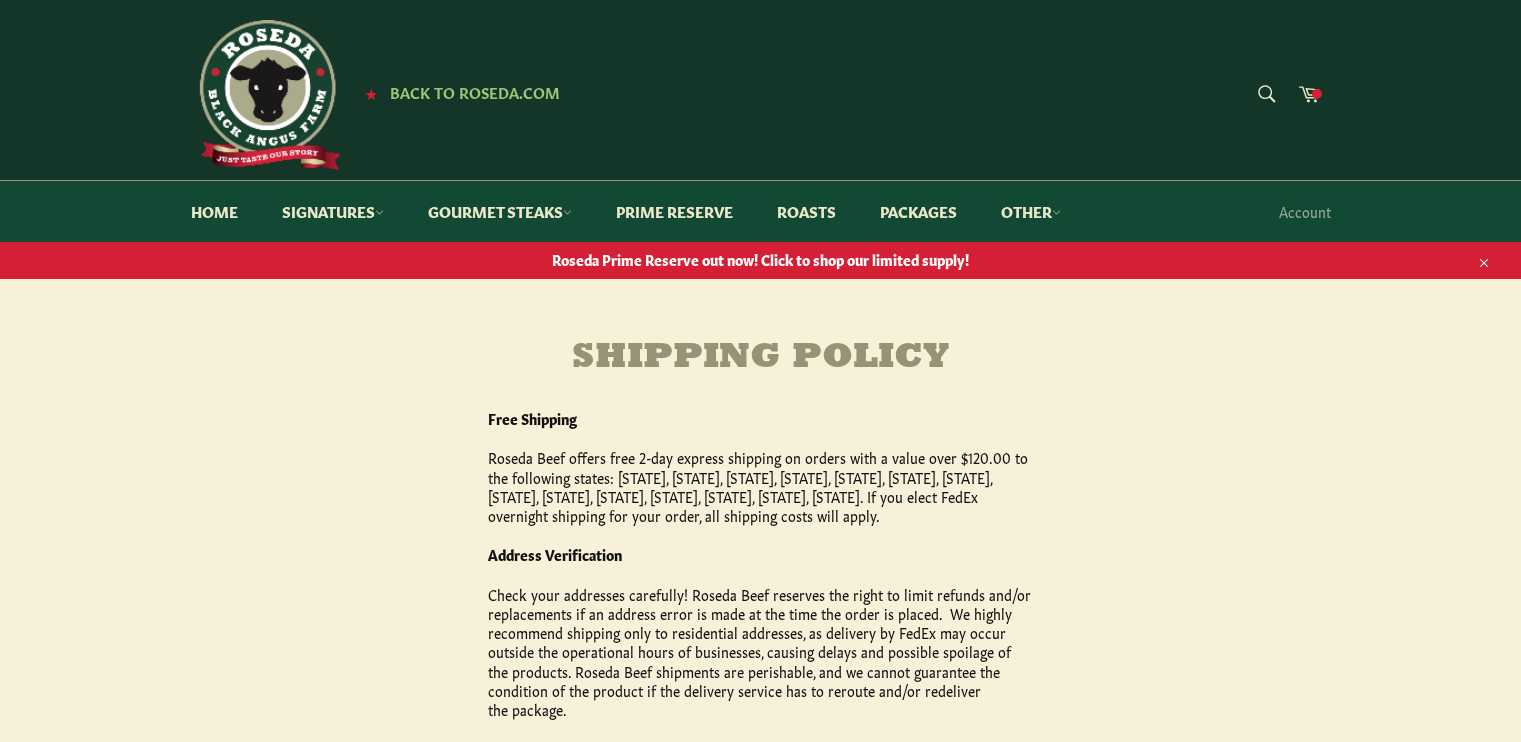 scroll, scrollTop: 0, scrollLeft: 0, axis: both 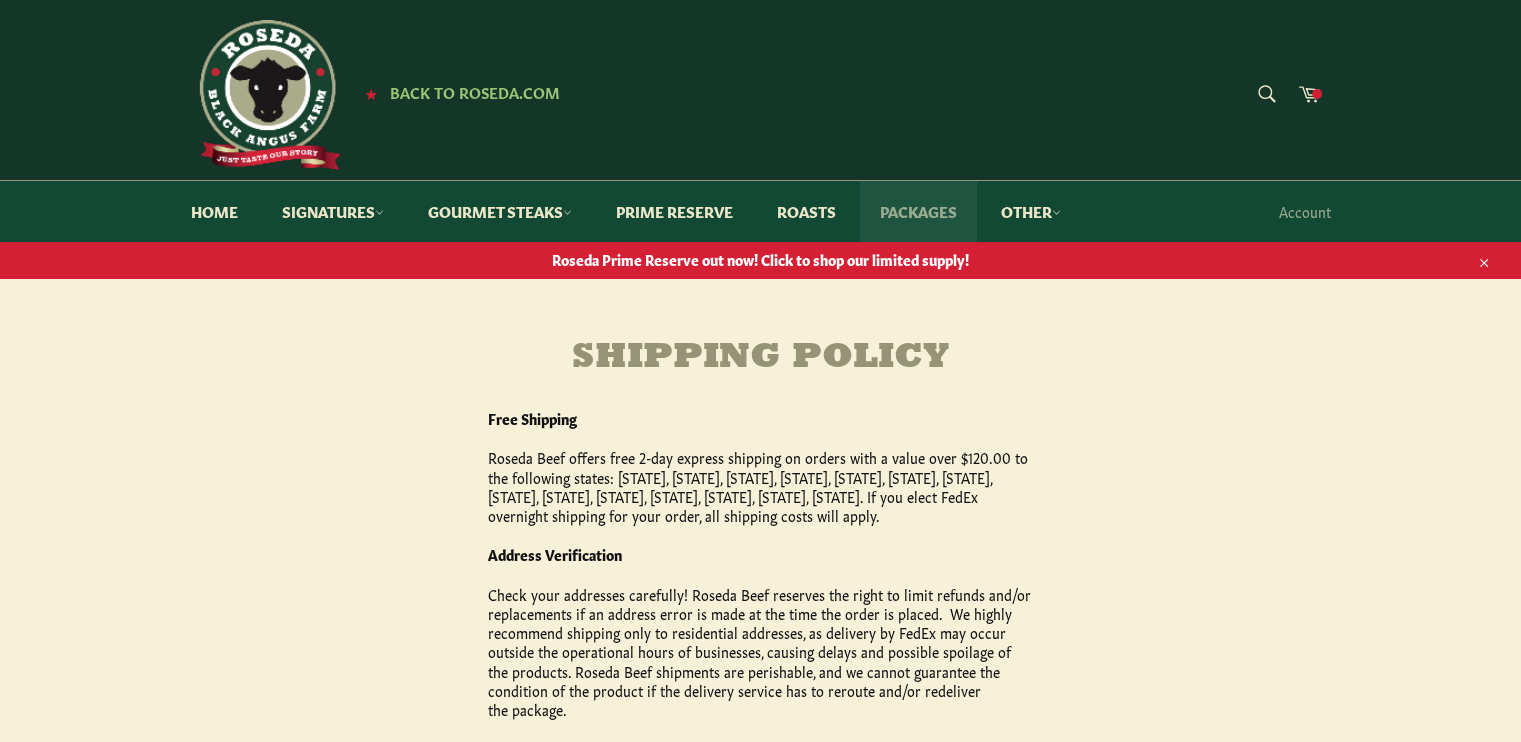 click on "Packages" at bounding box center (918, 211) 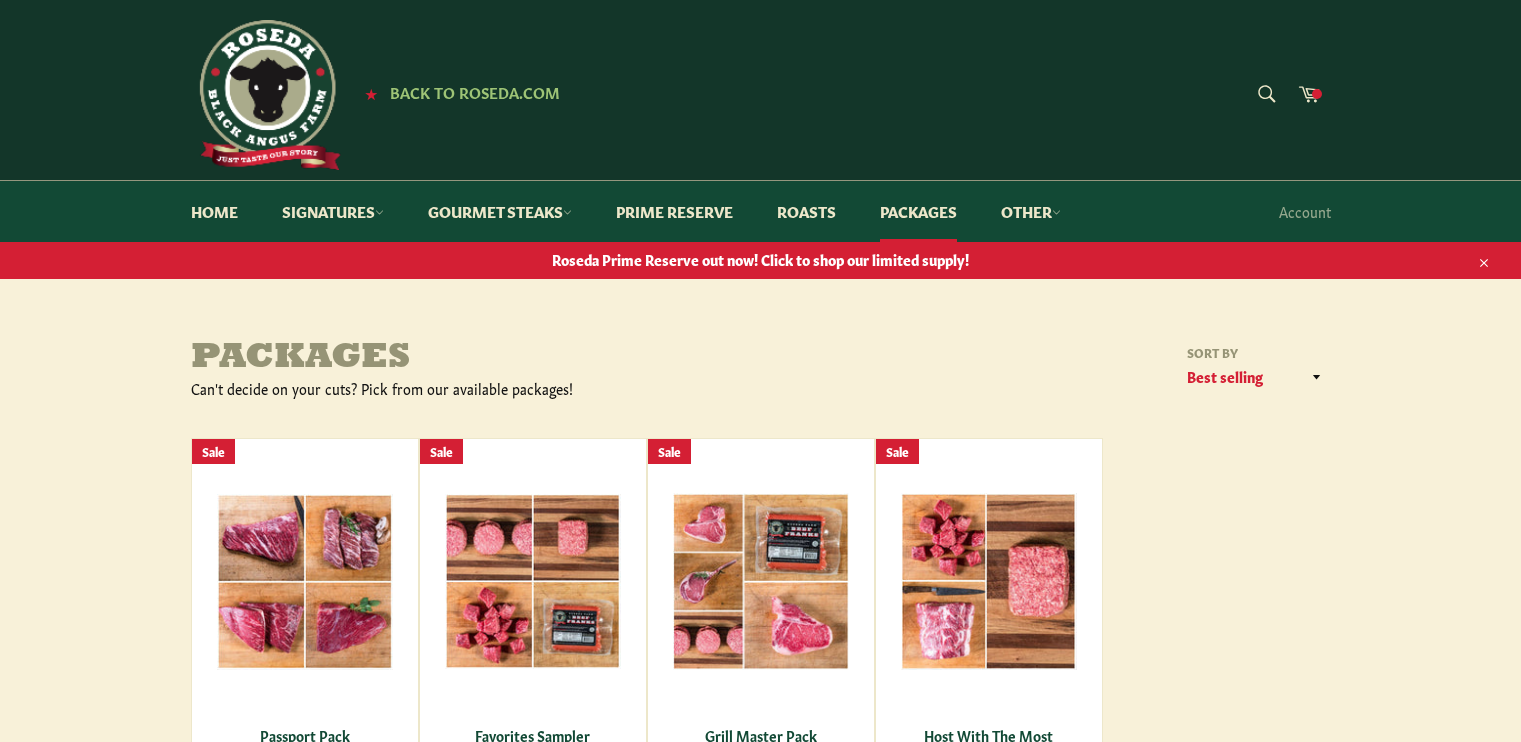 scroll, scrollTop: 0, scrollLeft: 0, axis: both 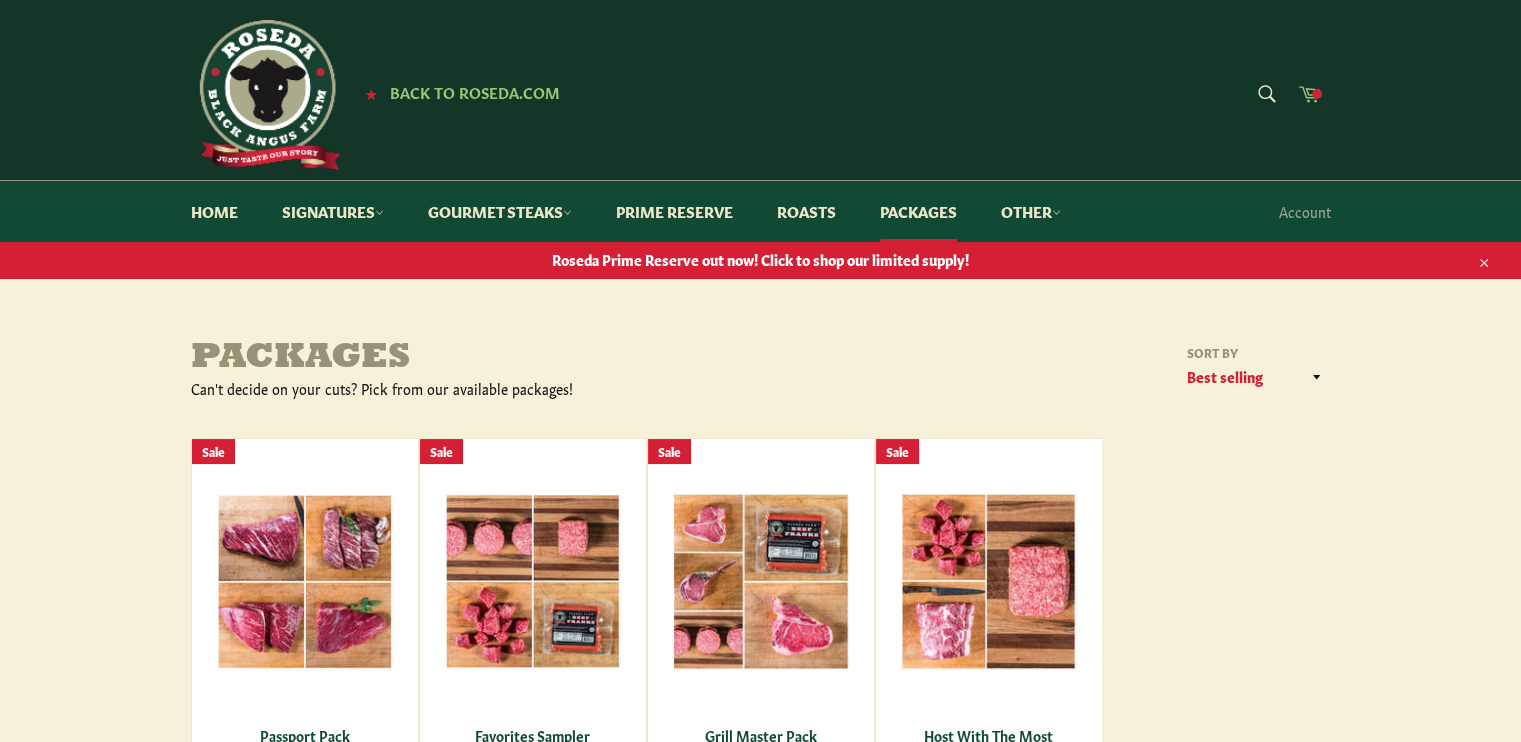 click at bounding box center [1317, 94] 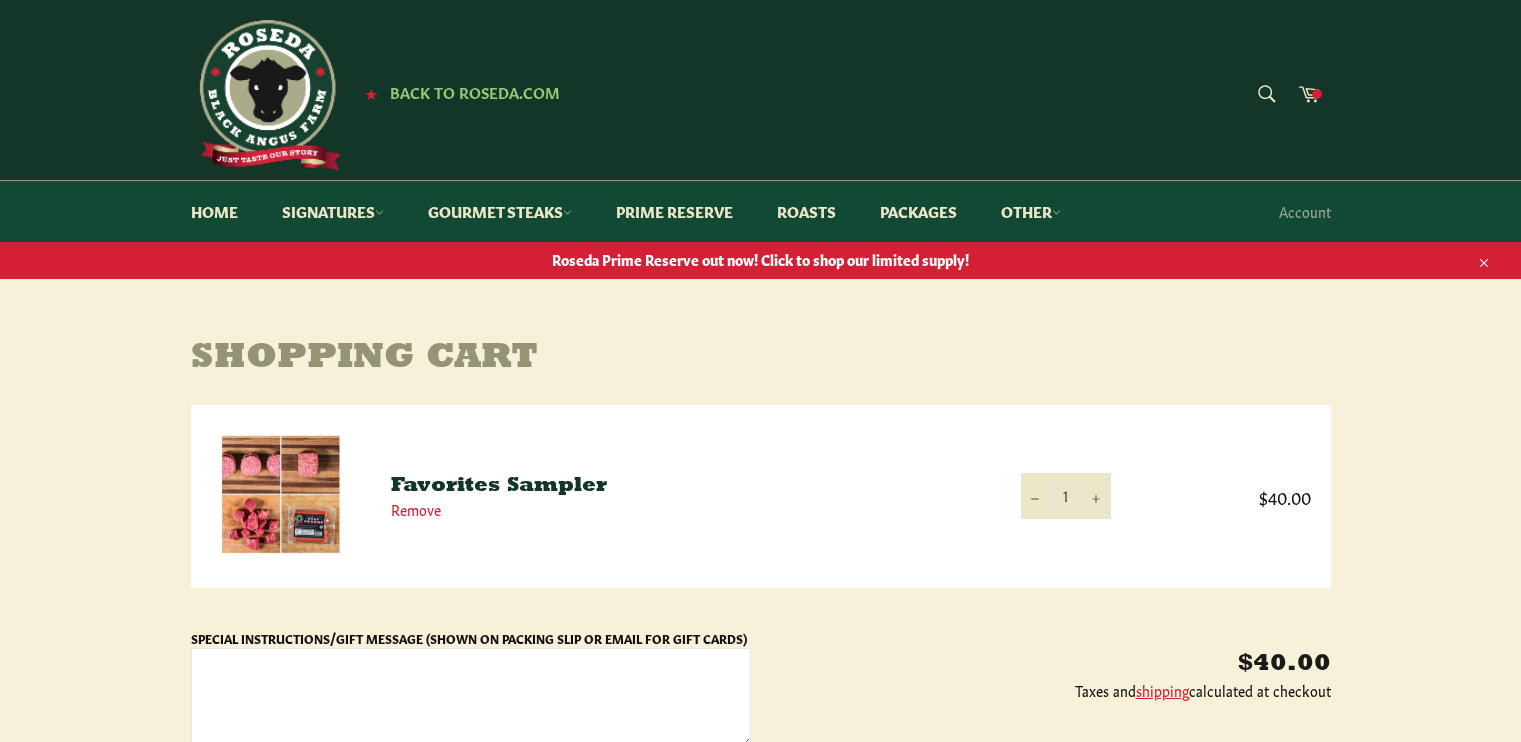 scroll, scrollTop: 0, scrollLeft: 0, axis: both 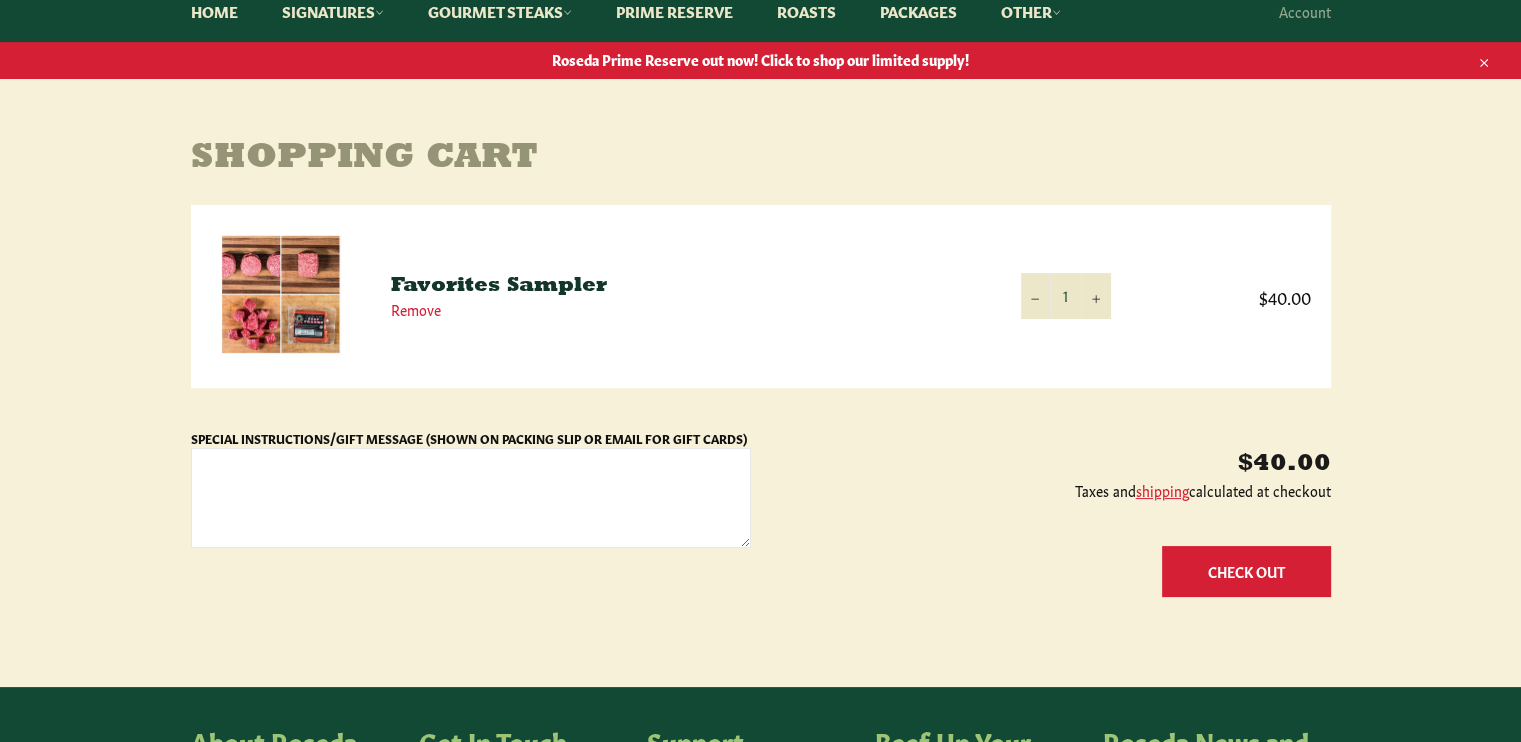 click on "Check Out" at bounding box center [1246, 571] 